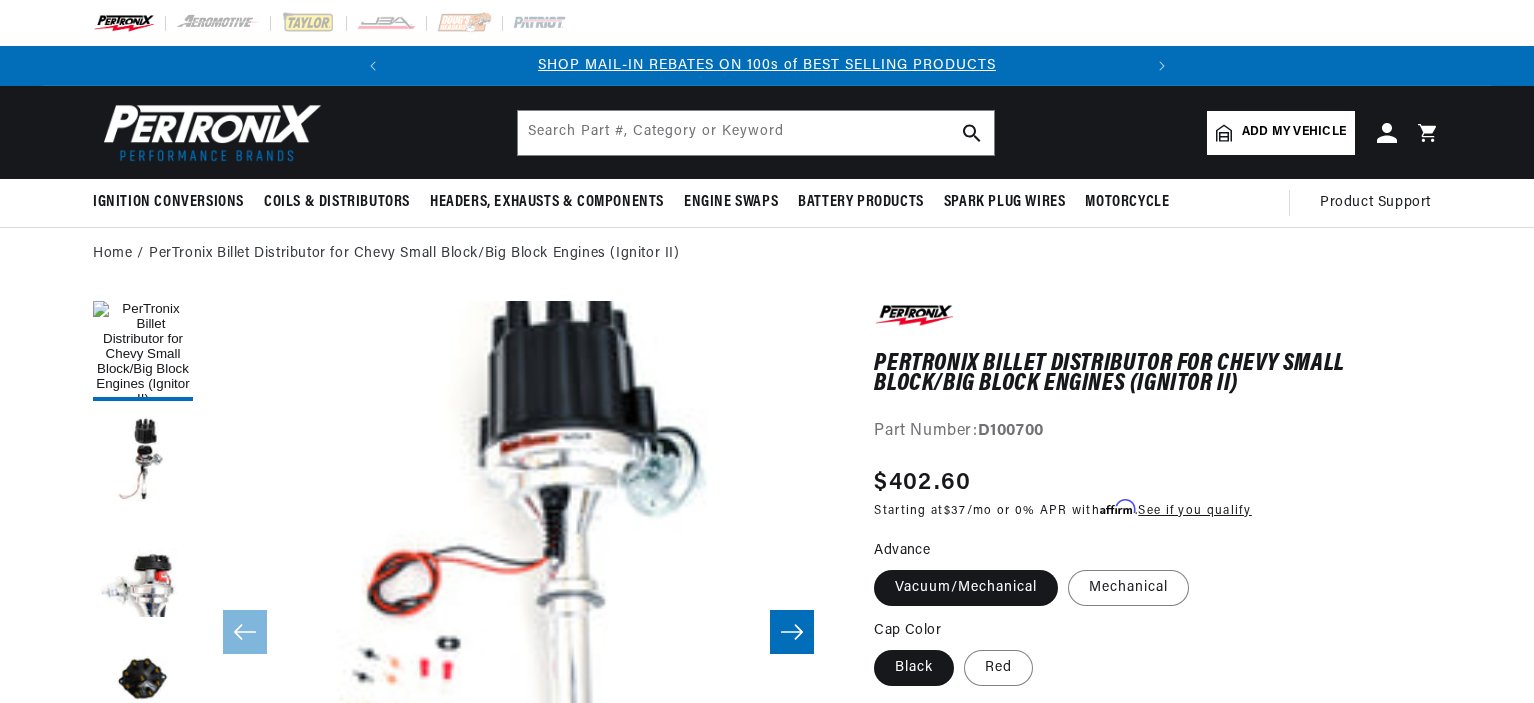 click at bounding box center [143, 461] 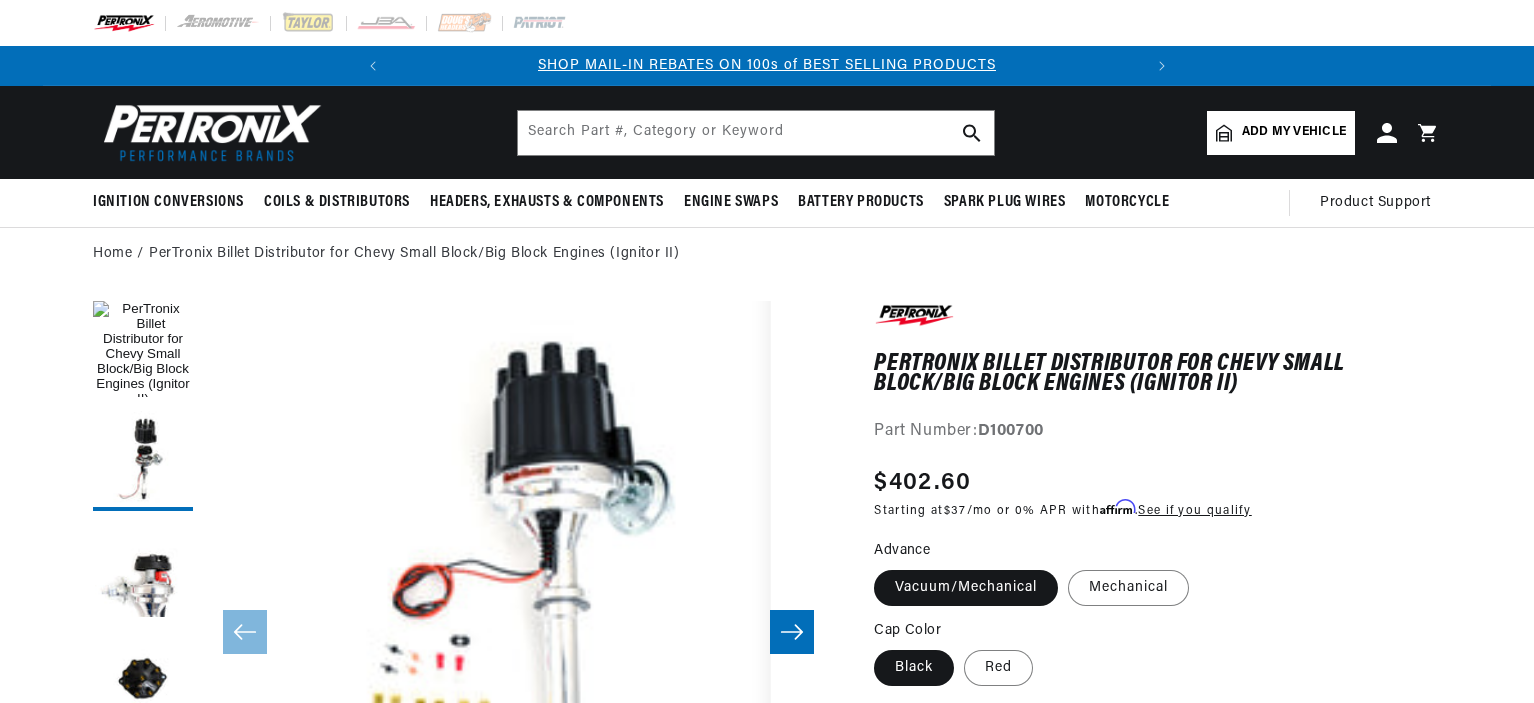 scroll, scrollTop: 0, scrollLeft: 0, axis: both 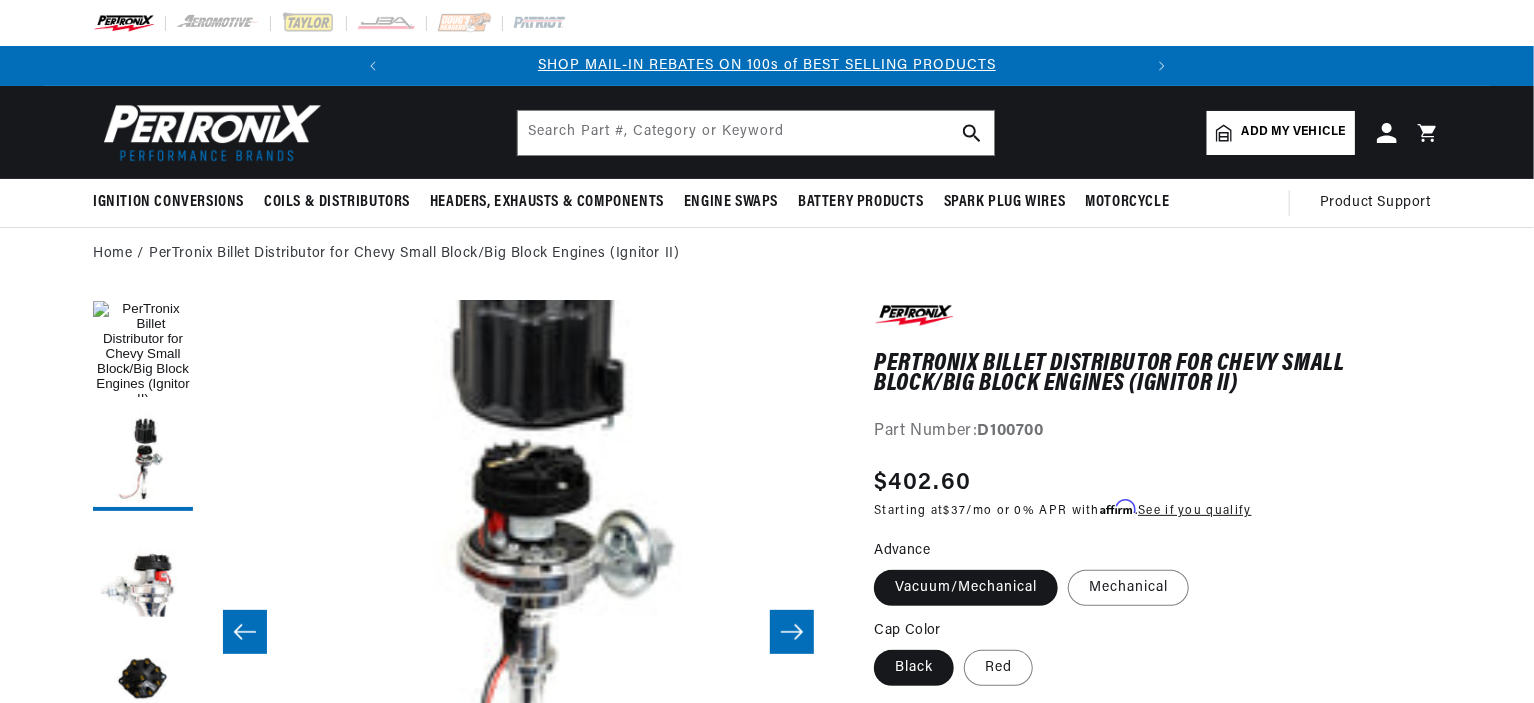 click on "Open media 2 in modal" at bounding box center [140, 929] 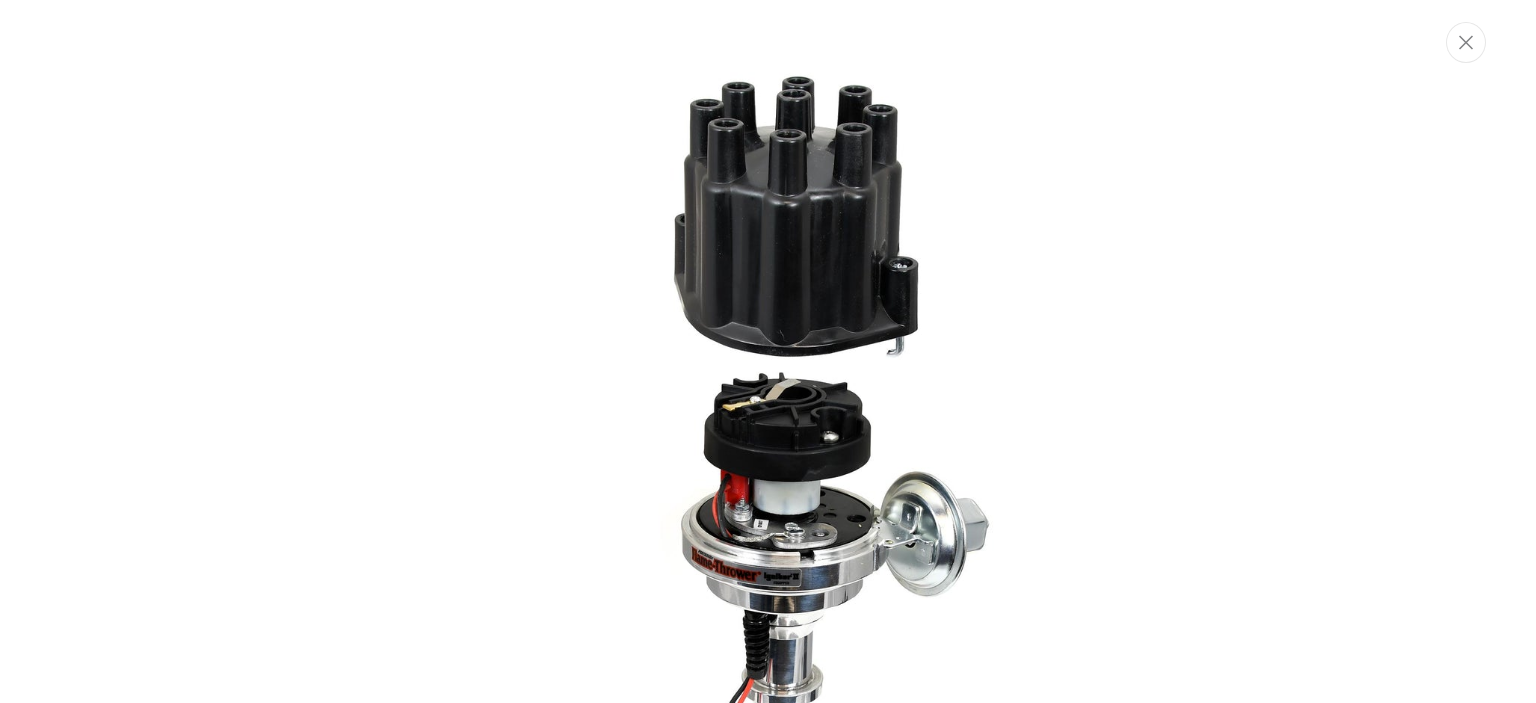 scroll, scrollTop: 1303, scrollLeft: 0, axis: vertical 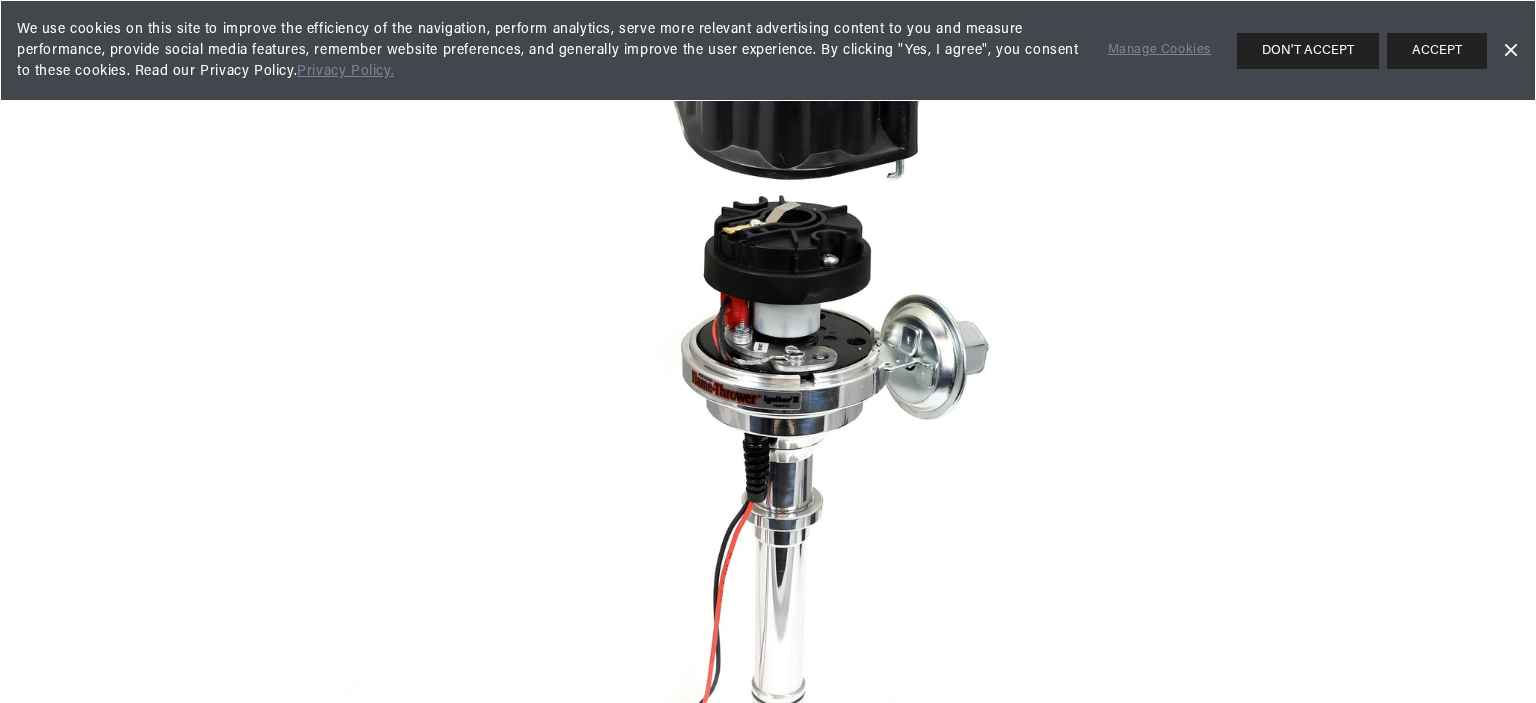 click at bounding box center (768, 352) 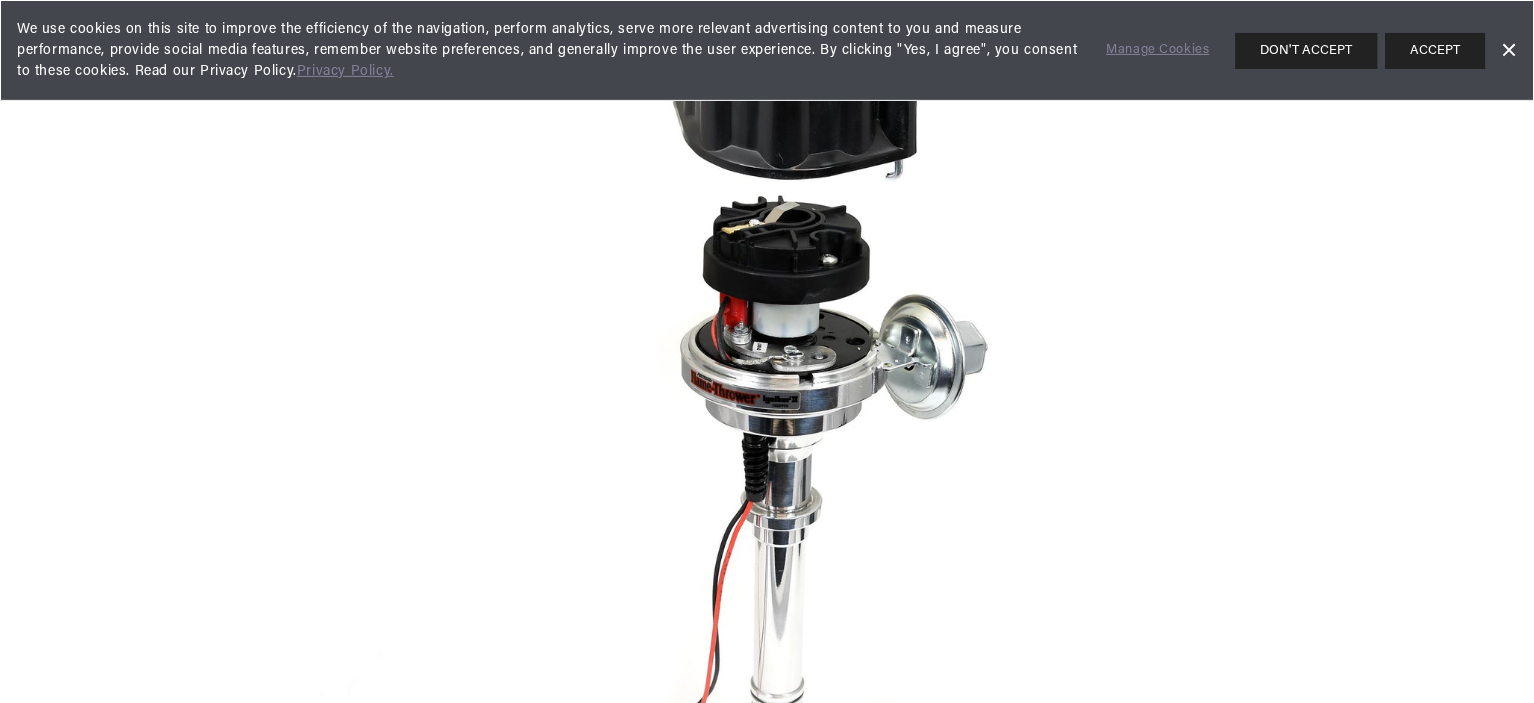 scroll, scrollTop: 59, scrollLeft: 0, axis: vertical 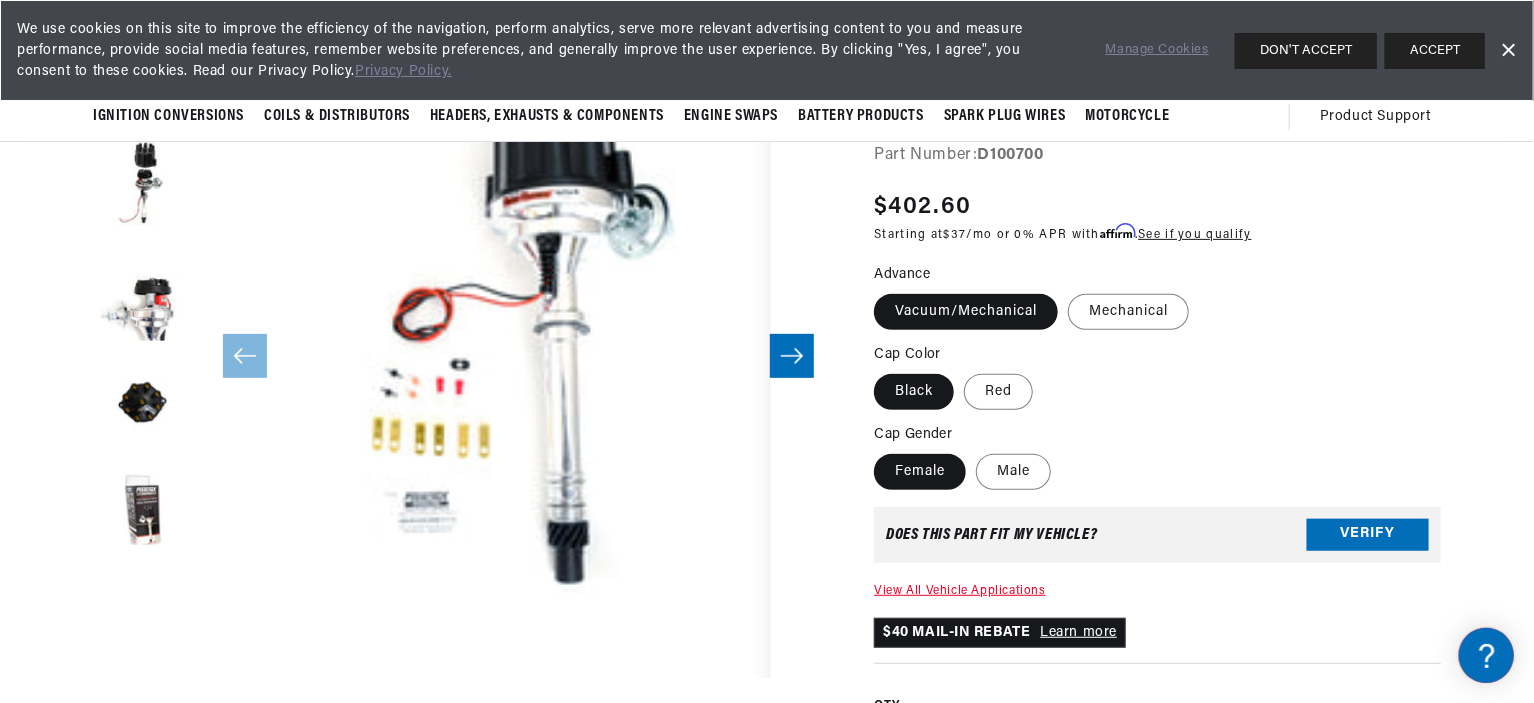 click 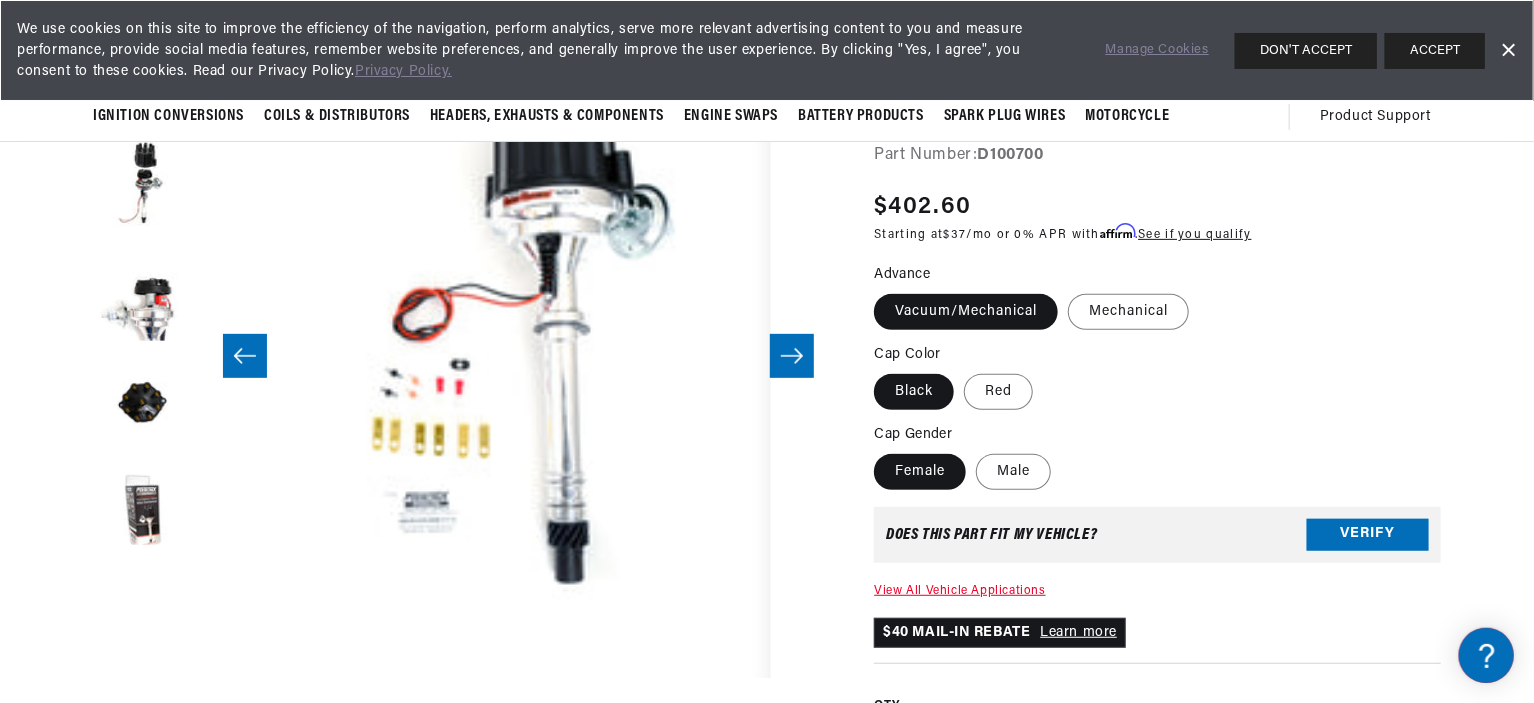 scroll, scrollTop: 0, scrollLeft: 81, axis: horizontal 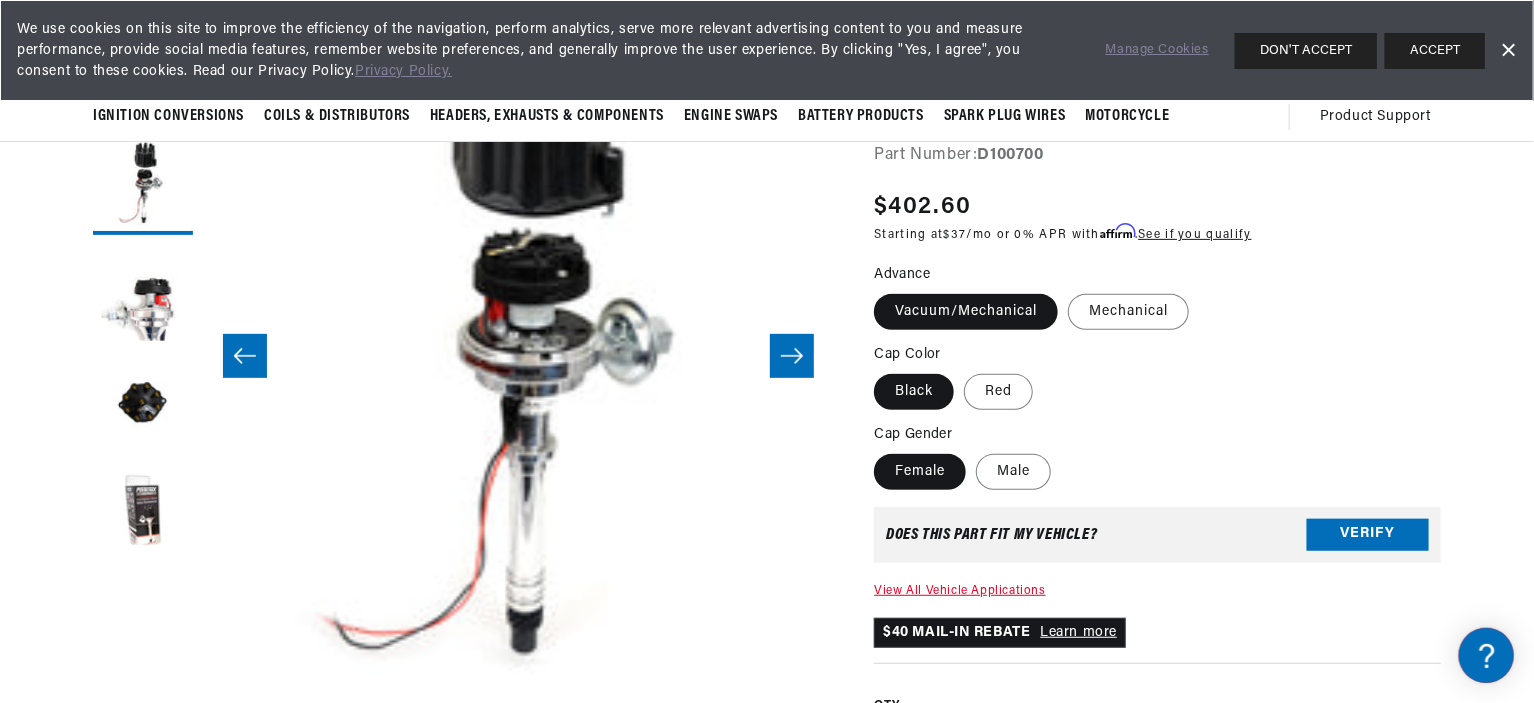 click 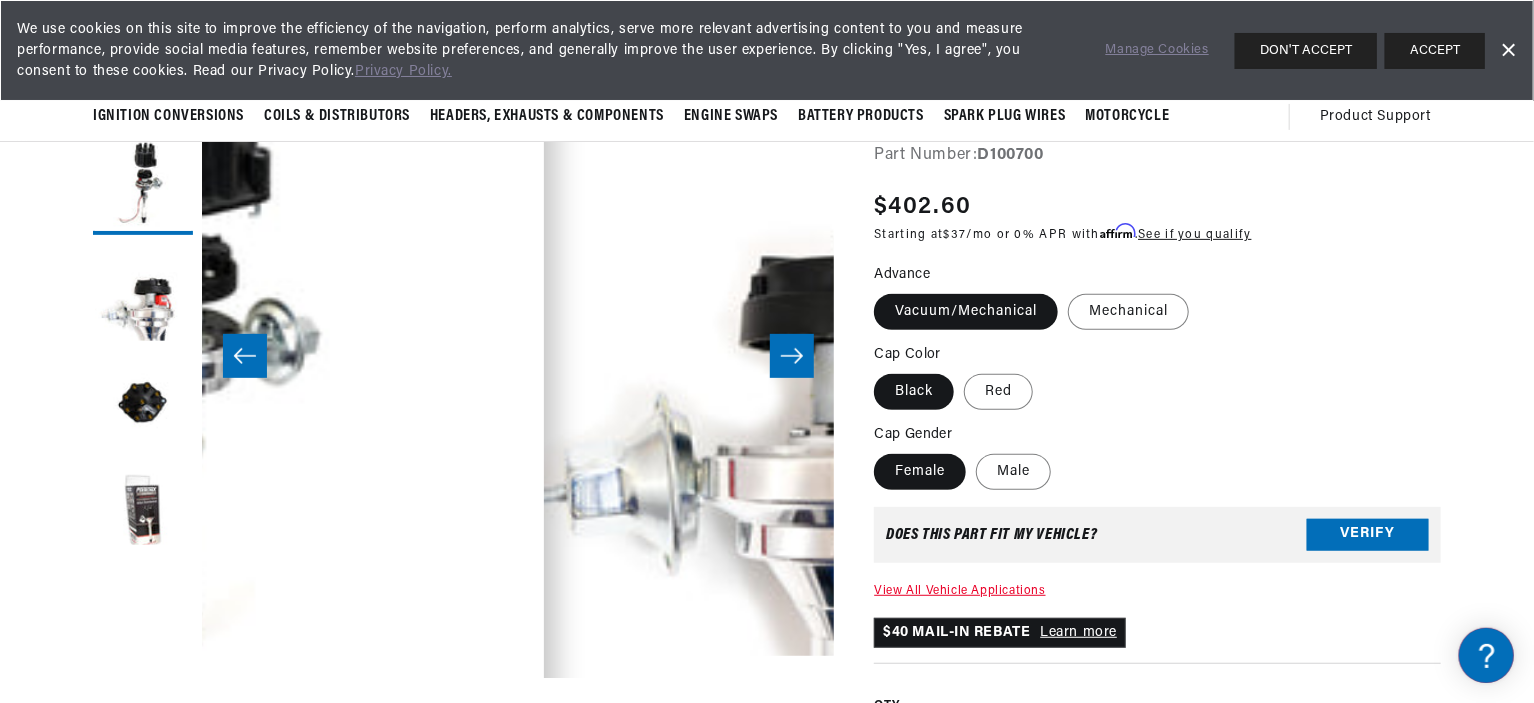 scroll, scrollTop: 0, scrollLeft: 1263, axis: horizontal 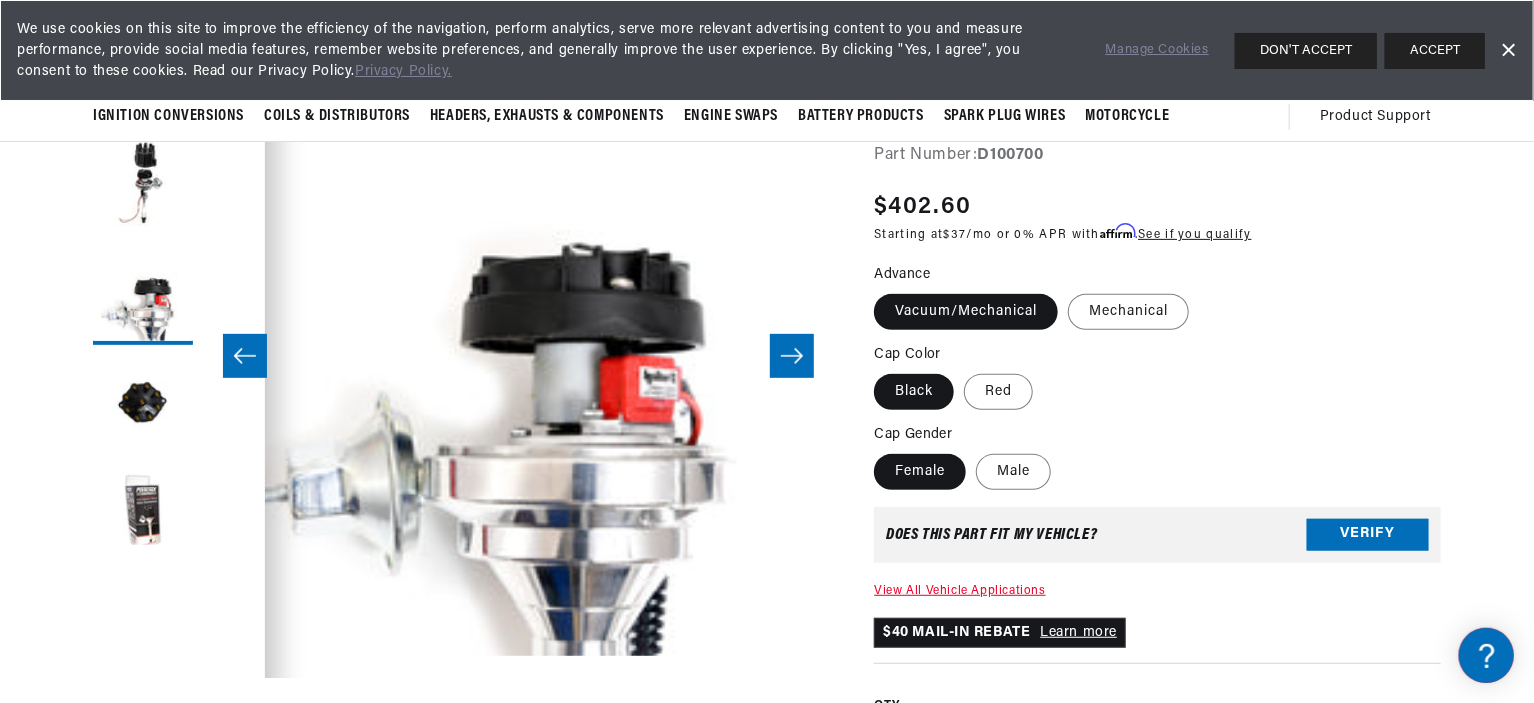 click 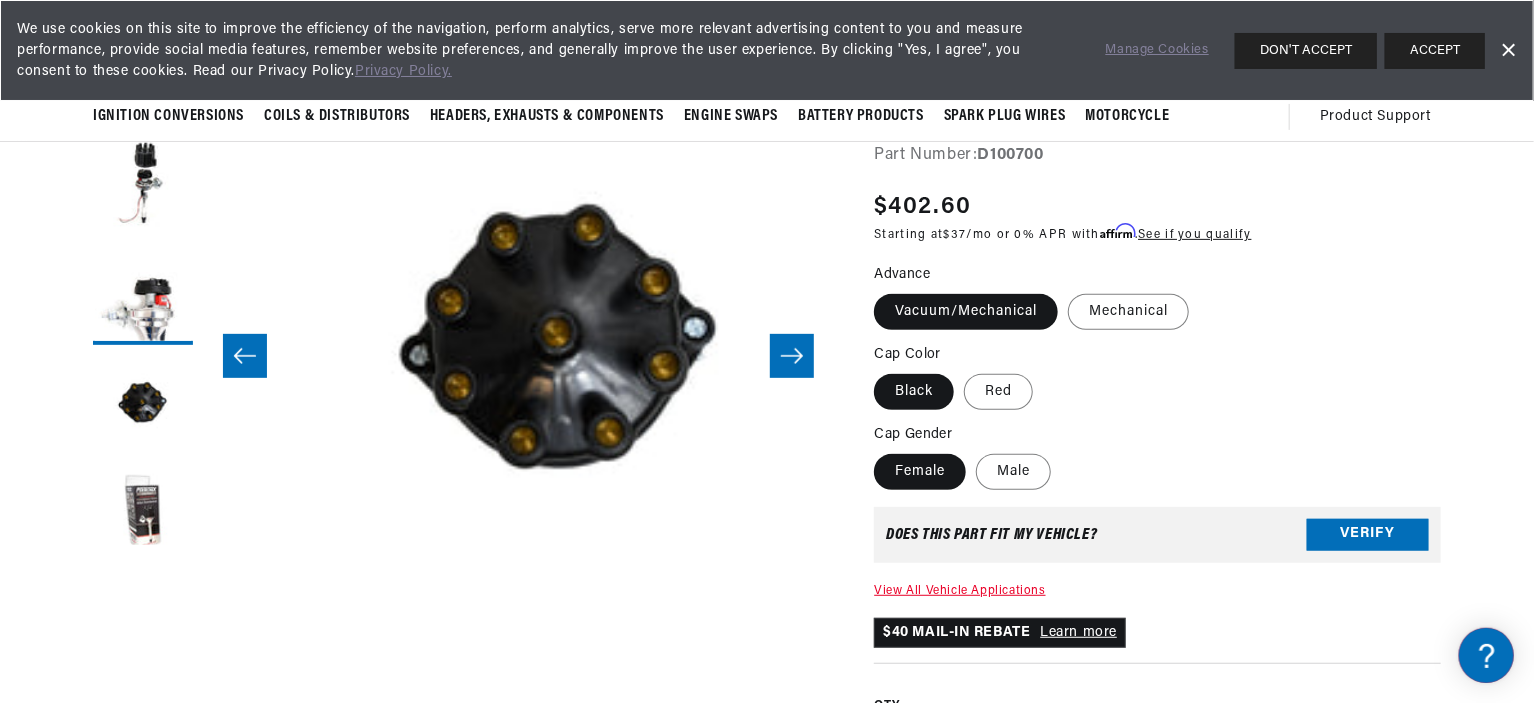 scroll, scrollTop: 0, scrollLeft: 1894, axis: horizontal 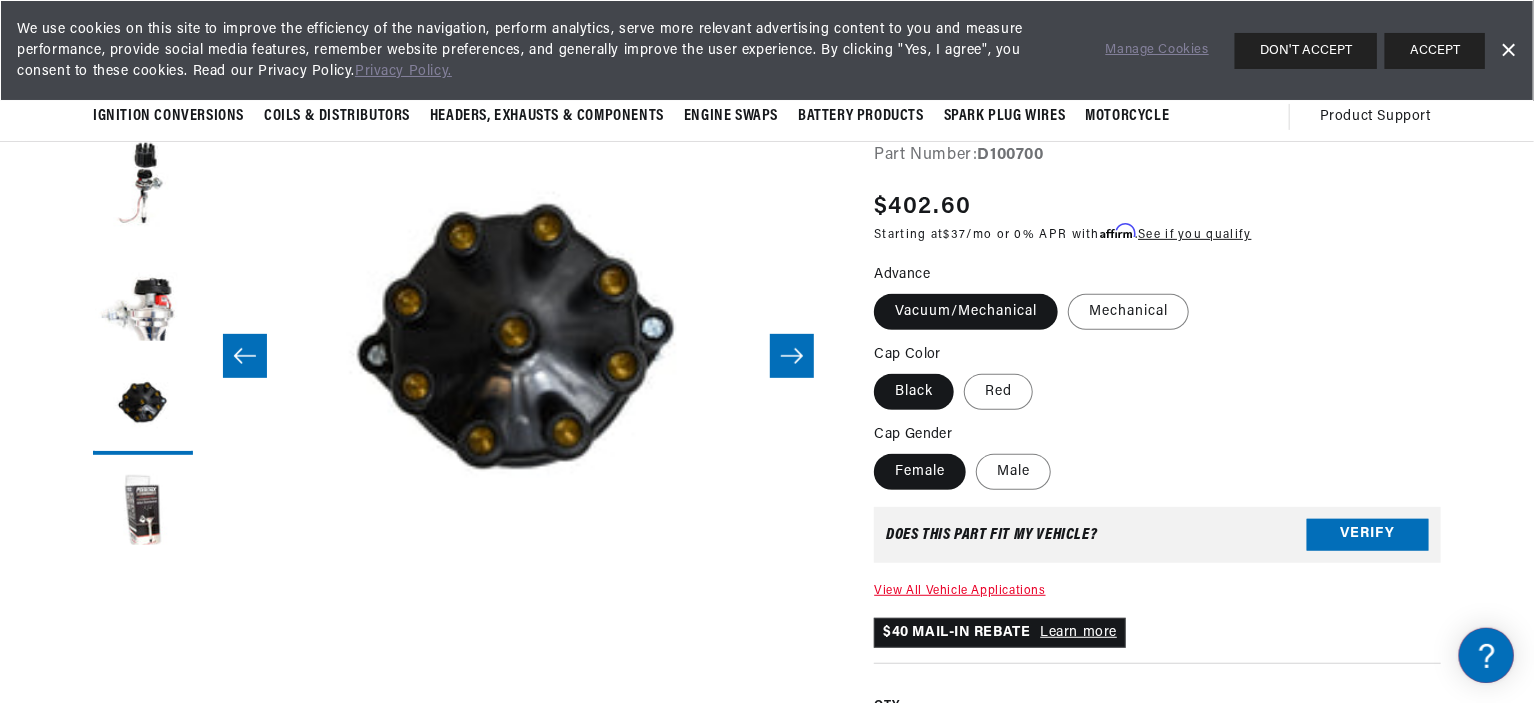 click 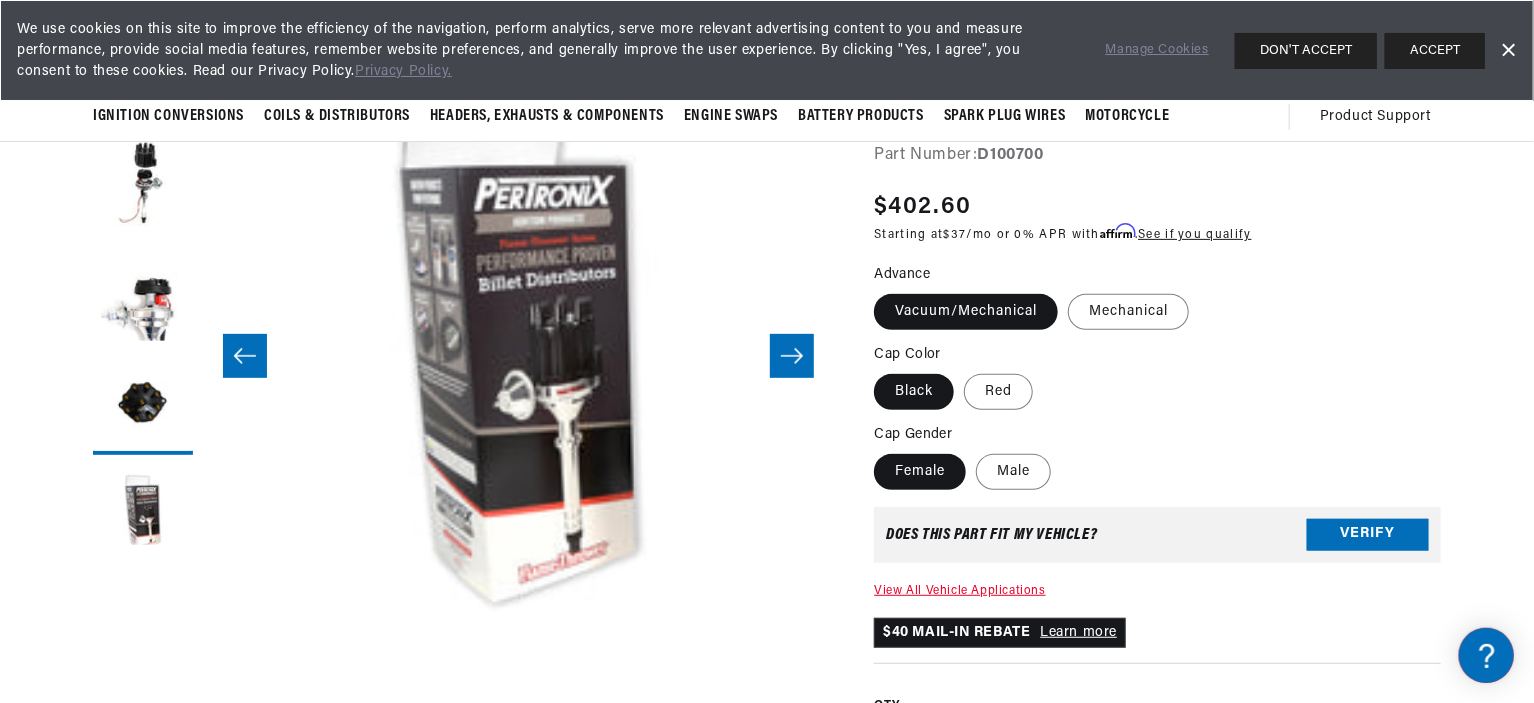 scroll, scrollTop: 0, scrollLeft: 2525, axis: horizontal 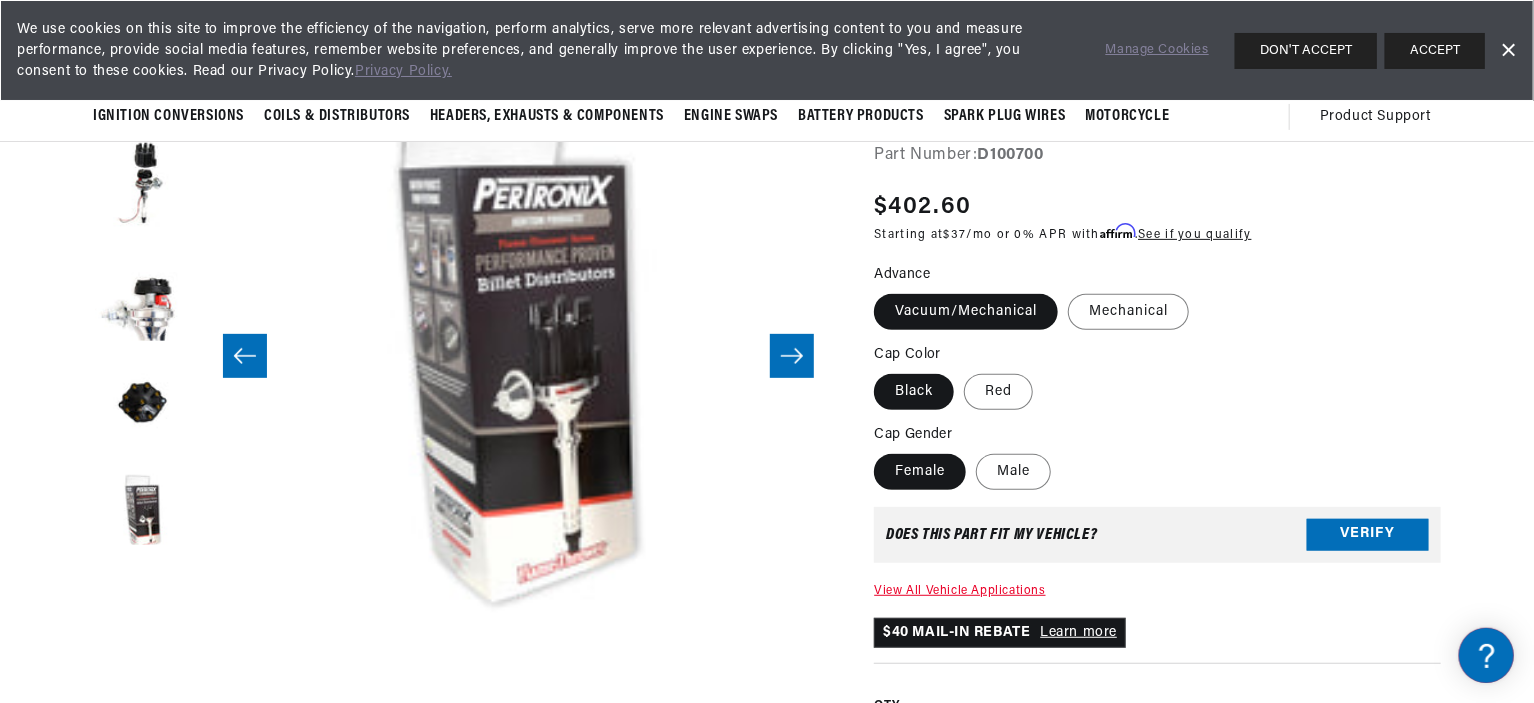 click 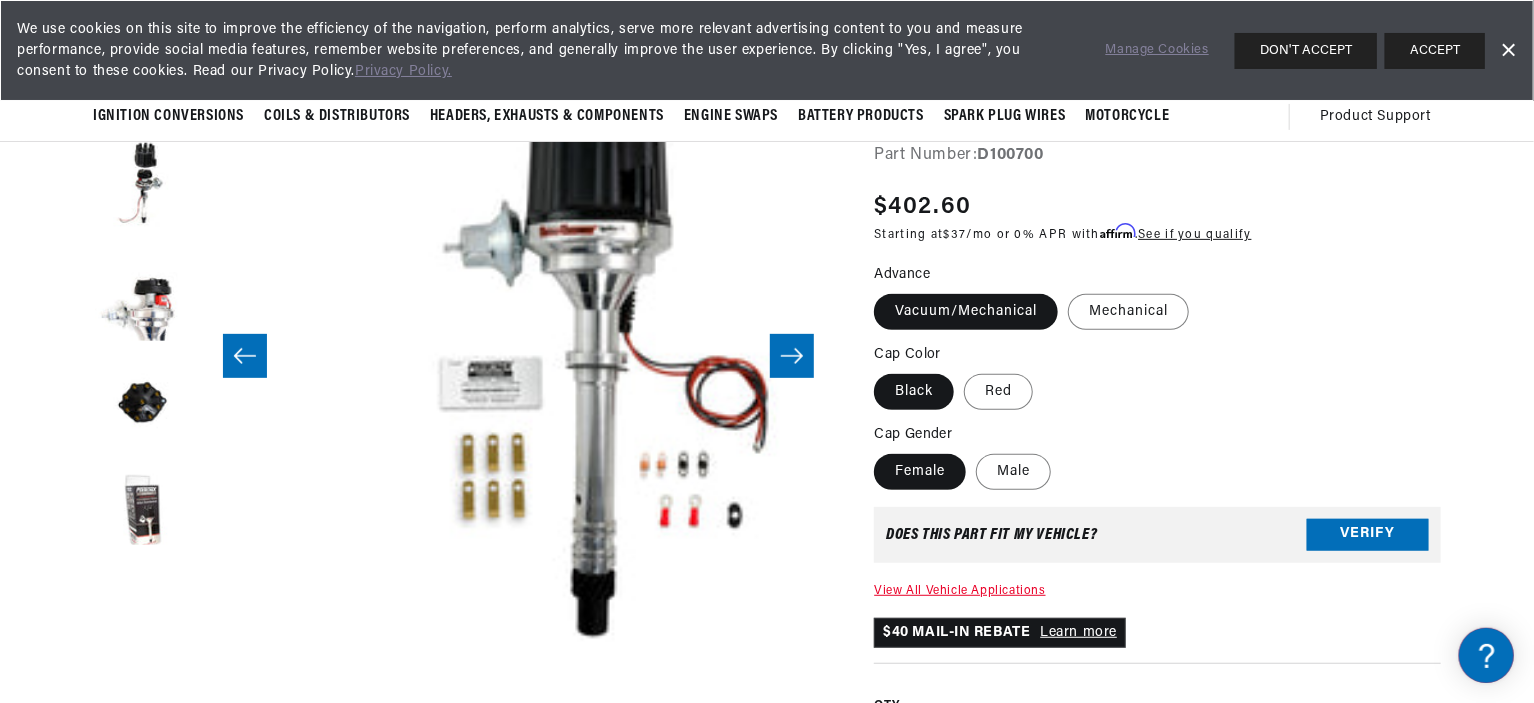 scroll, scrollTop: 0, scrollLeft: 3156, axis: horizontal 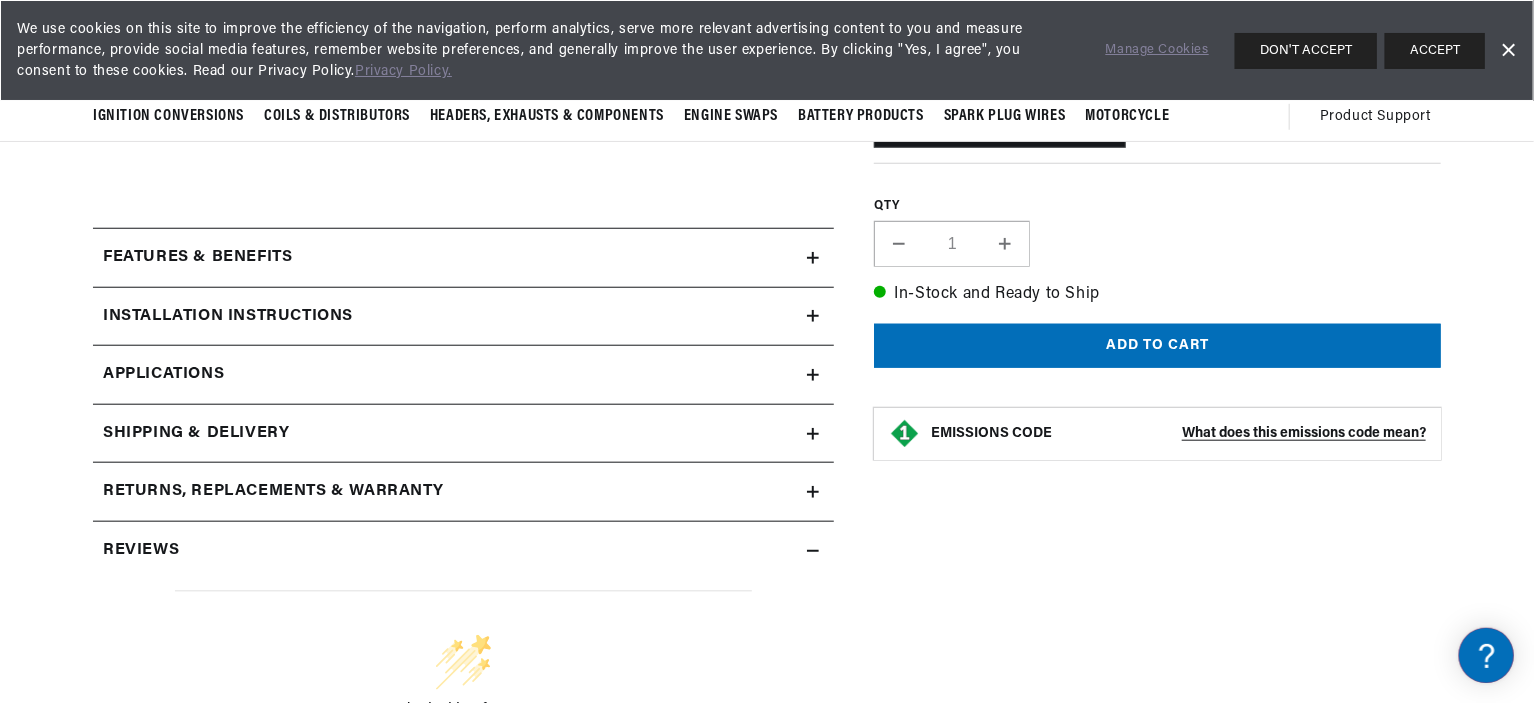 click on "Dismiss Banner" at bounding box center (1508, 51) 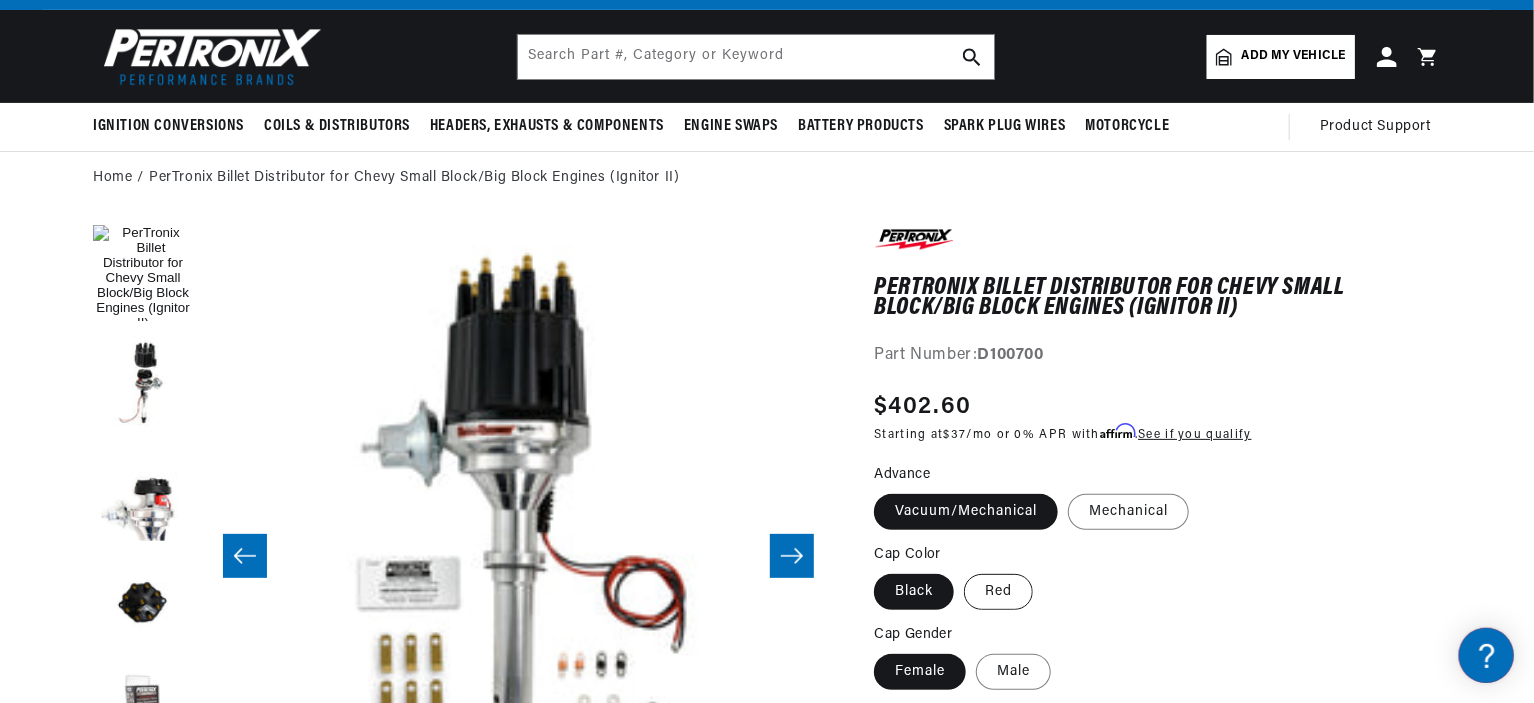 click on "Red" at bounding box center [998, 592] 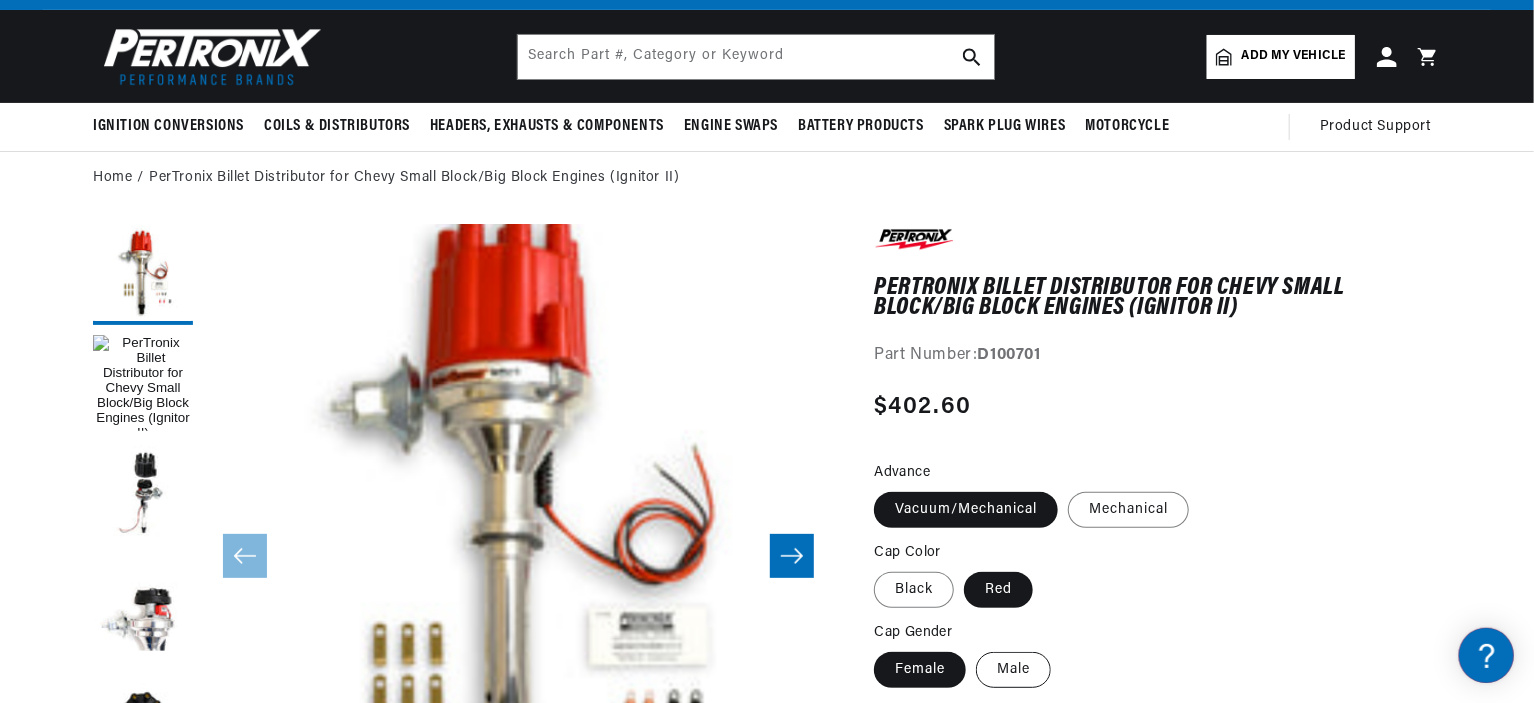 click on "Male" at bounding box center [1013, 670] 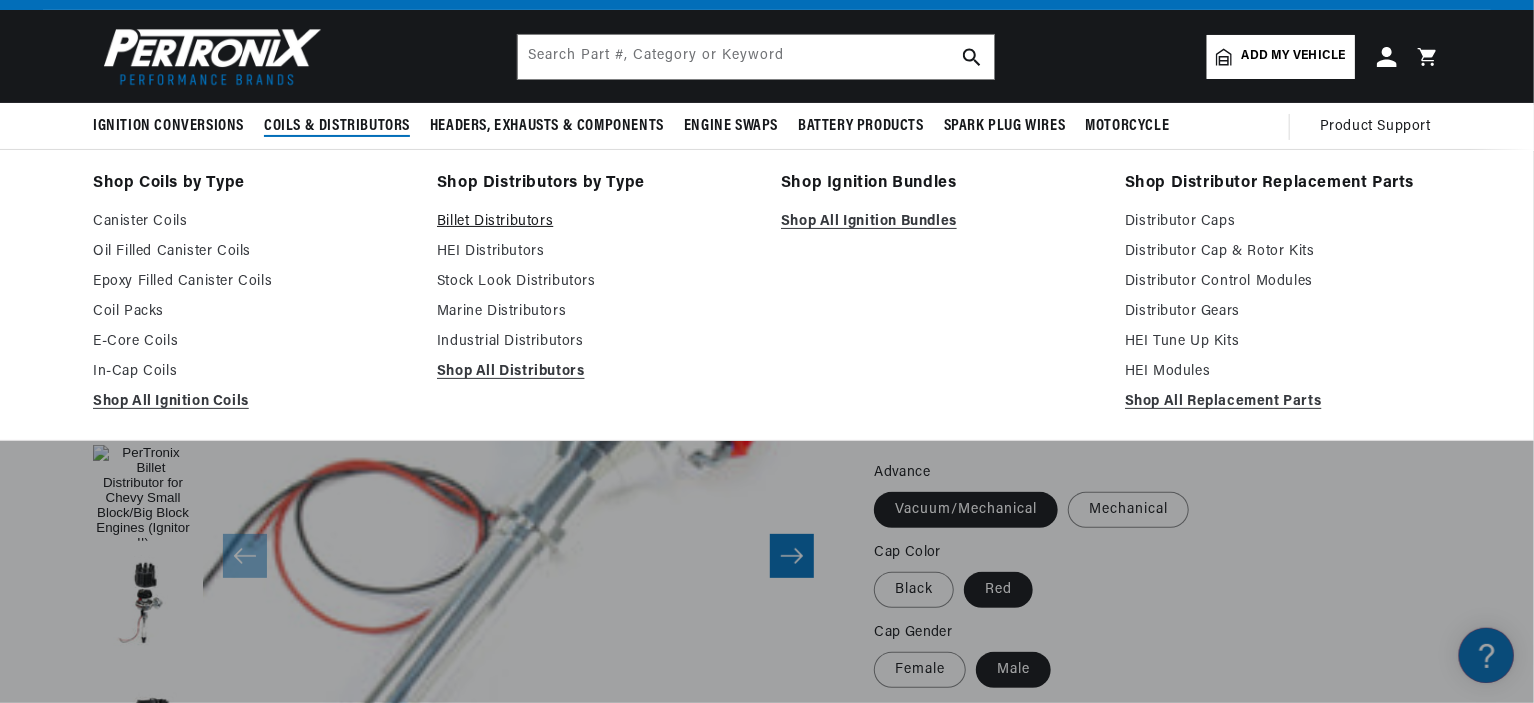 click on "Billet Distributors" at bounding box center (595, 222) 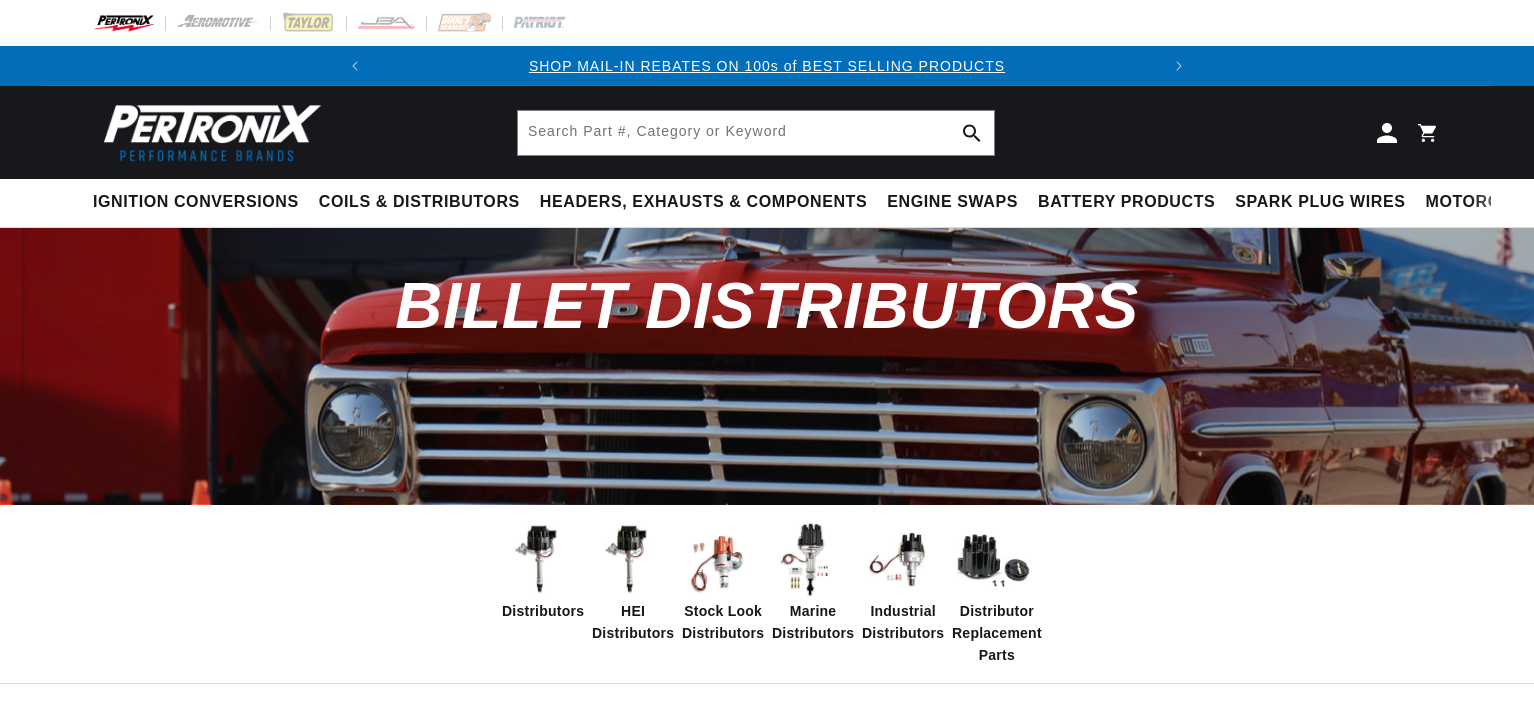 scroll, scrollTop: 0, scrollLeft: 0, axis: both 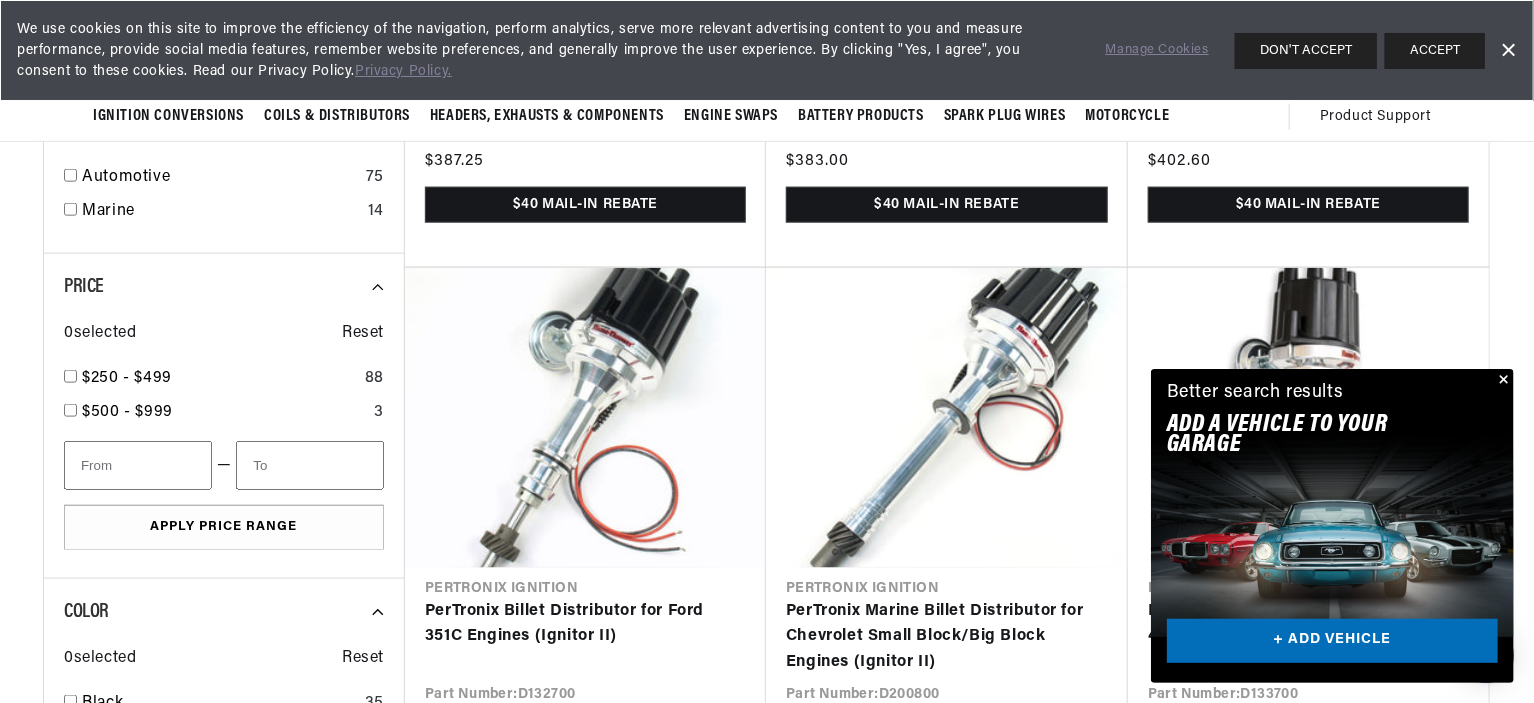 click on "Close dialog FIND THE RIGHT PARTS Take our quick quiz using the button below, answer a few simple questions, and we'll direct you to what you need. FIND MY PARTS Submit" at bounding box center [767, 351] 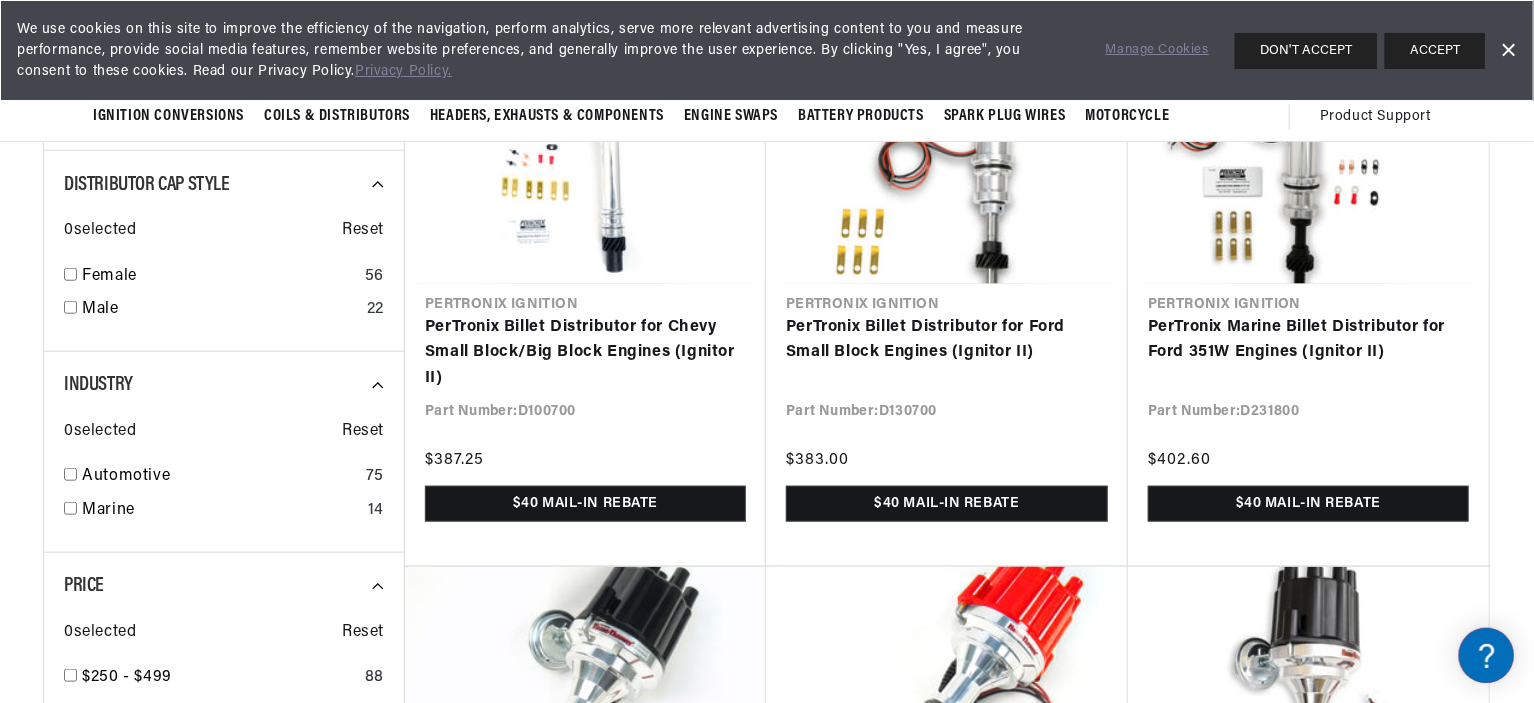scroll, scrollTop: 800, scrollLeft: 0, axis: vertical 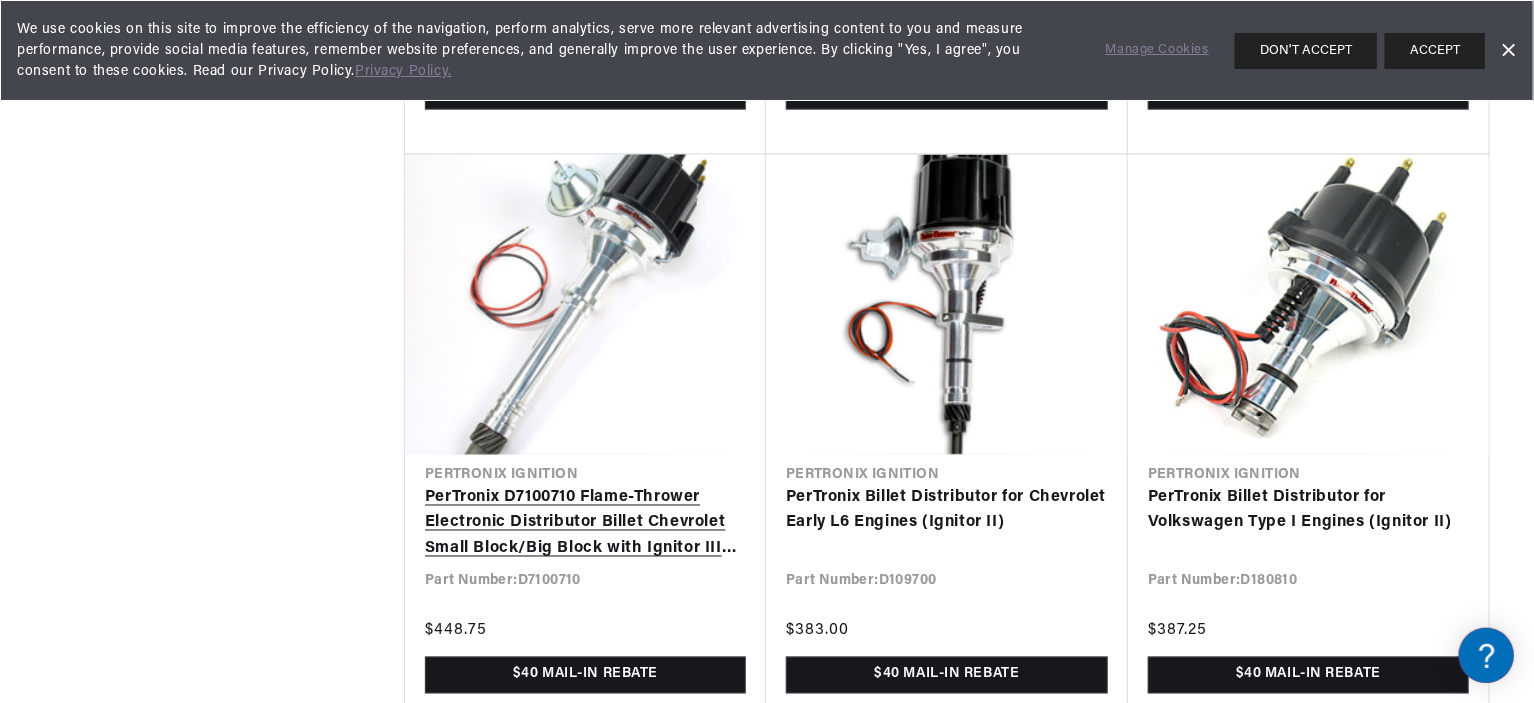 click on "PerTronix D7100710 Flame-Thrower Electronic Distributor Billet Chevrolet Small Block/Big Block with Ignitor III Vacuum Advance Black Male Cap" at bounding box center (585, 524) 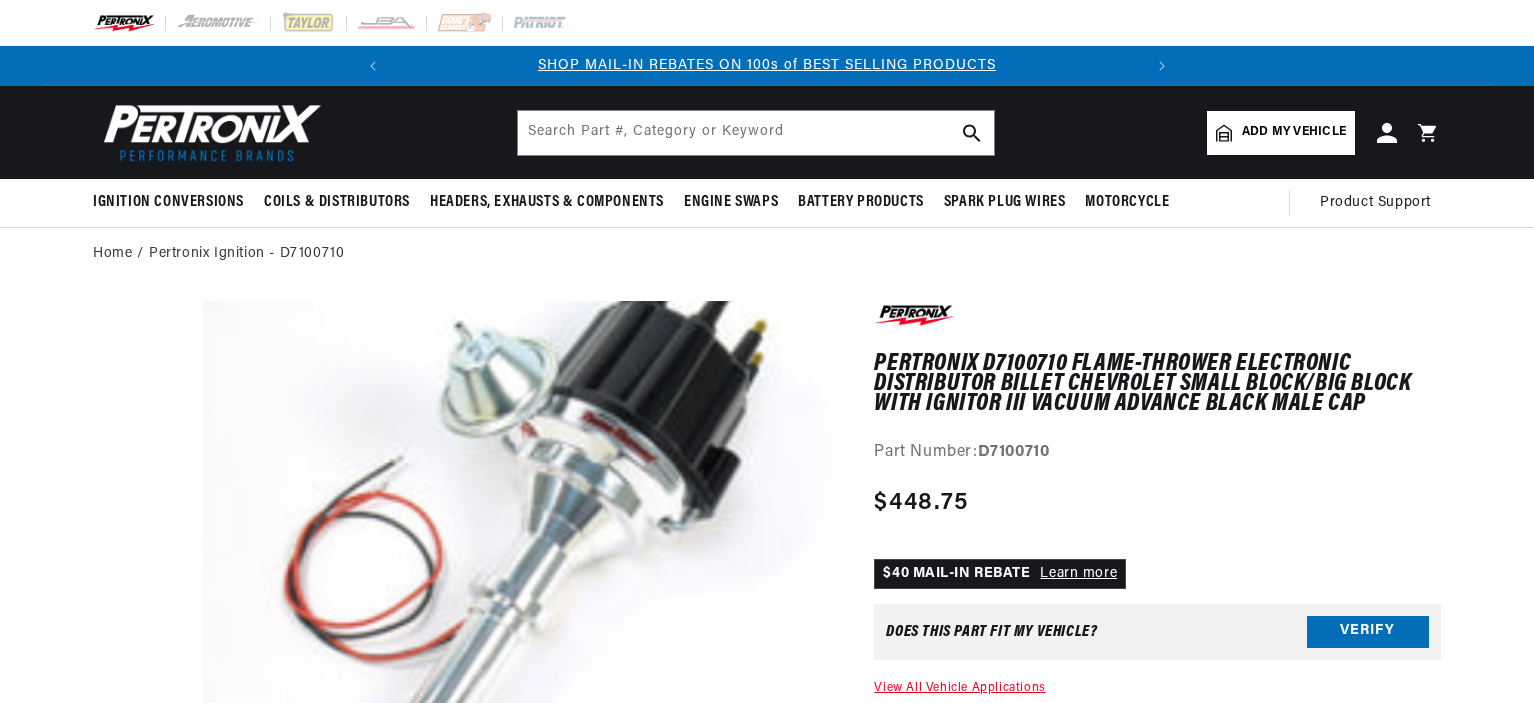 scroll, scrollTop: 0, scrollLeft: 0, axis: both 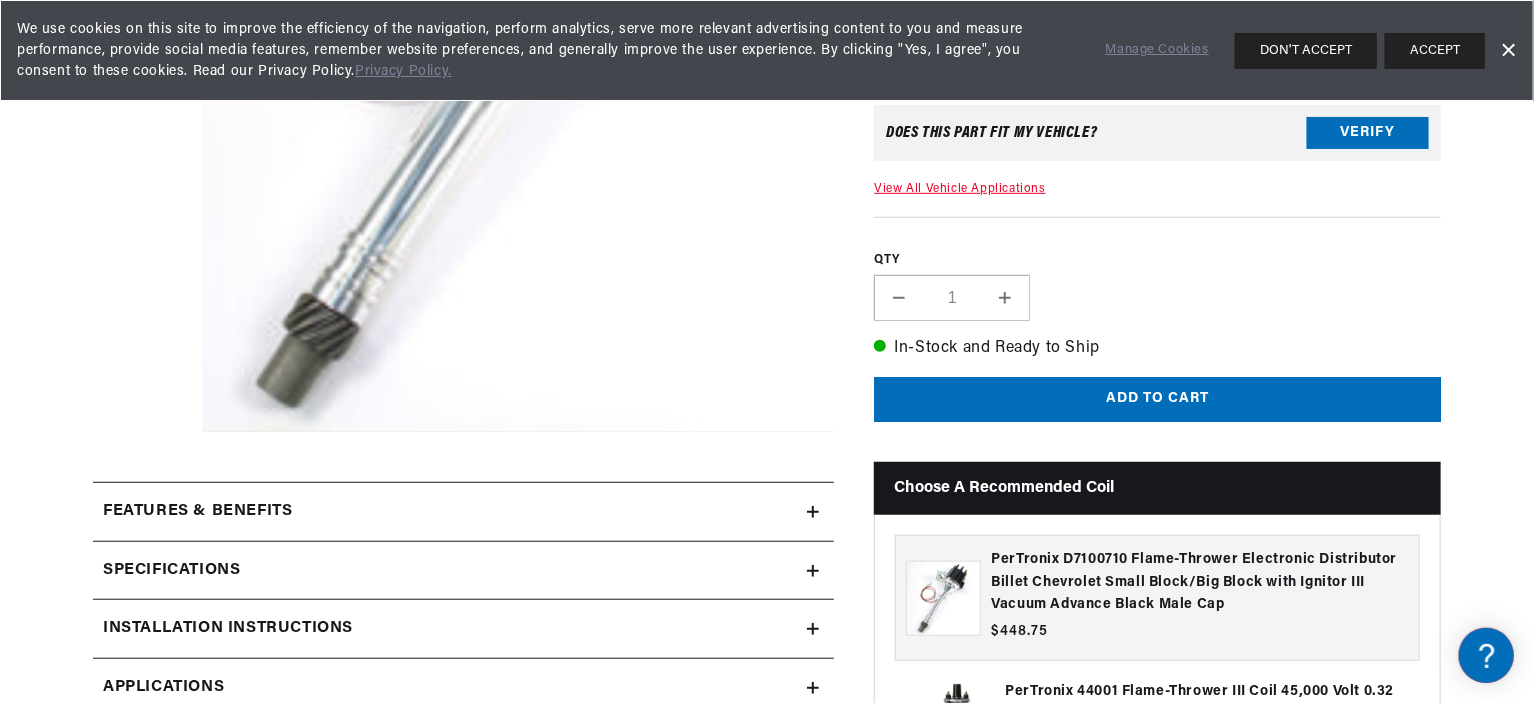 click on "Installation instructions" at bounding box center (197, 512) 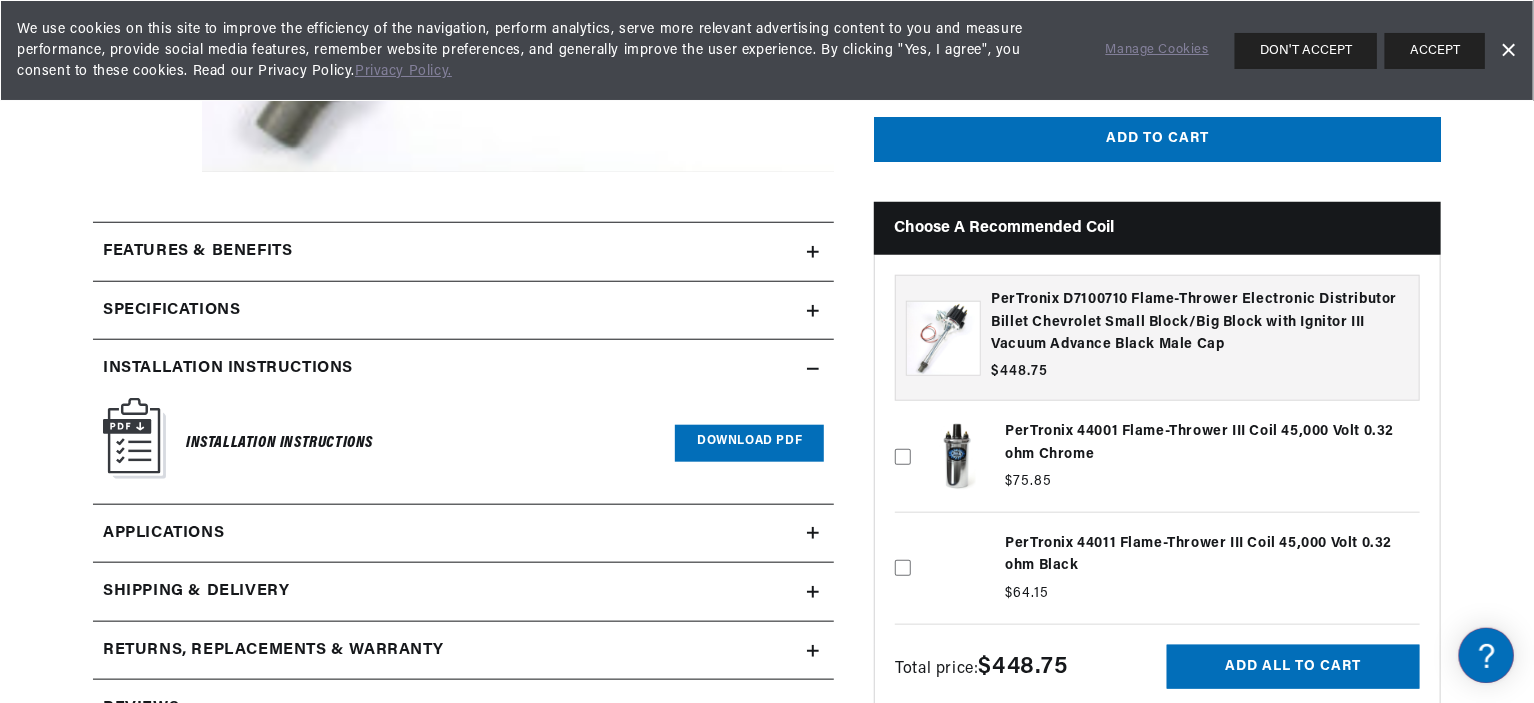 scroll, scrollTop: 800, scrollLeft: 0, axis: vertical 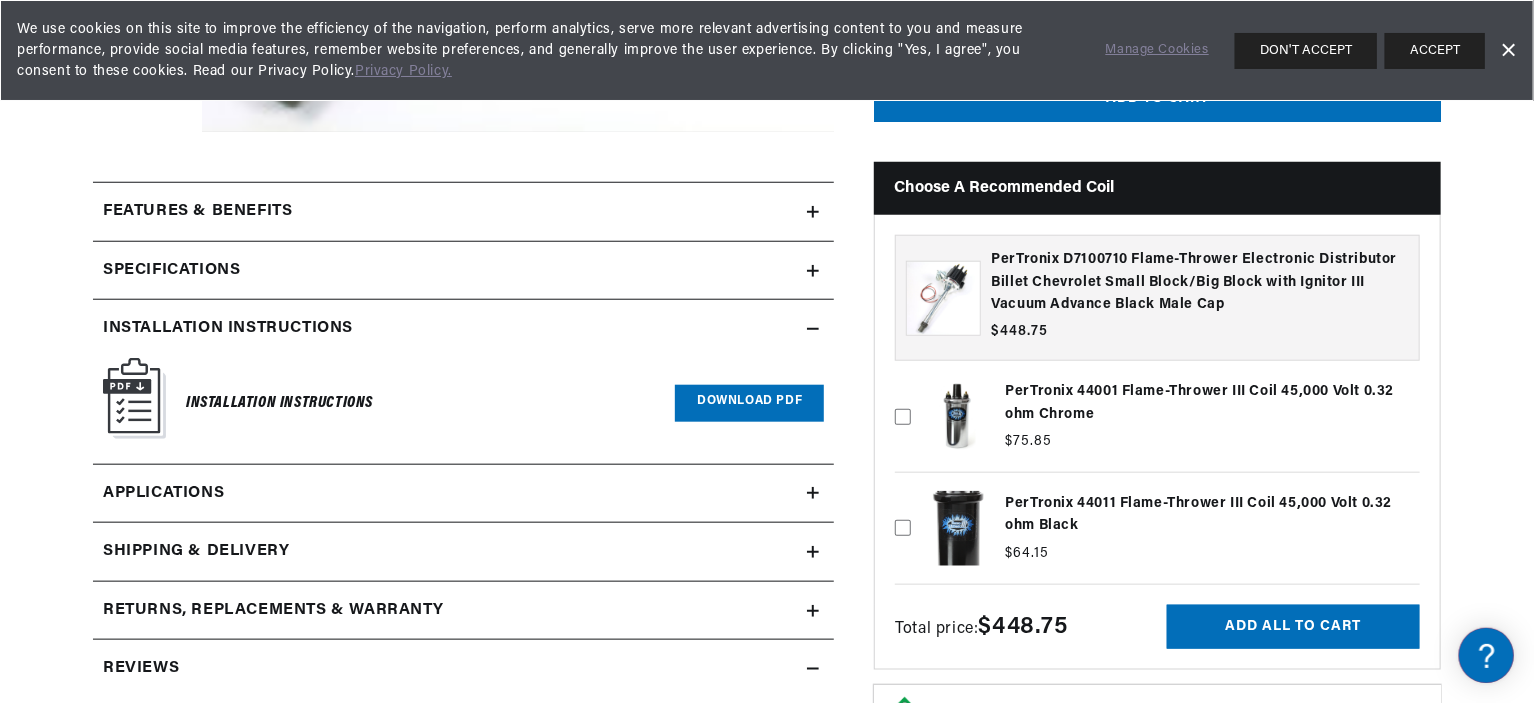 click on "Download PDF" at bounding box center (749, 403) 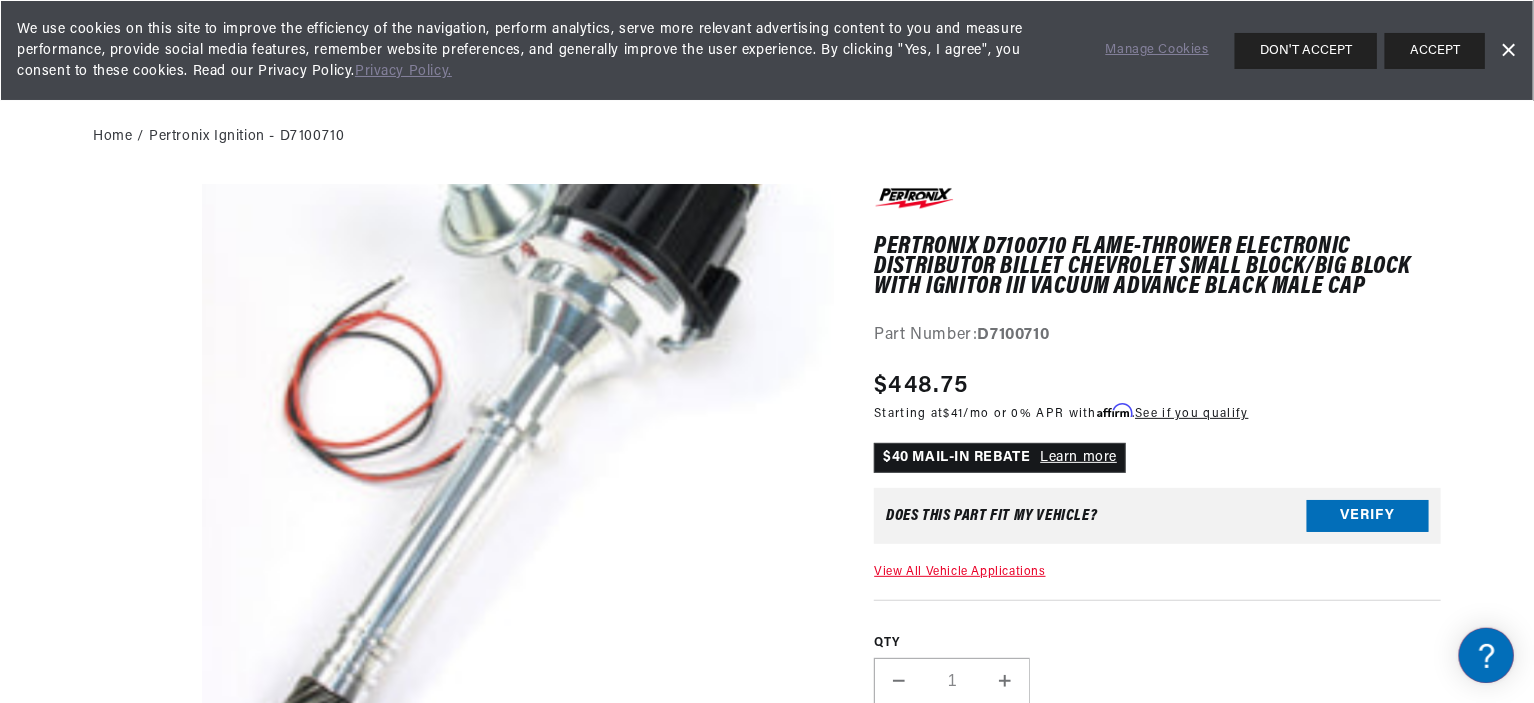 scroll, scrollTop: 400, scrollLeft: 0, axis: vertical 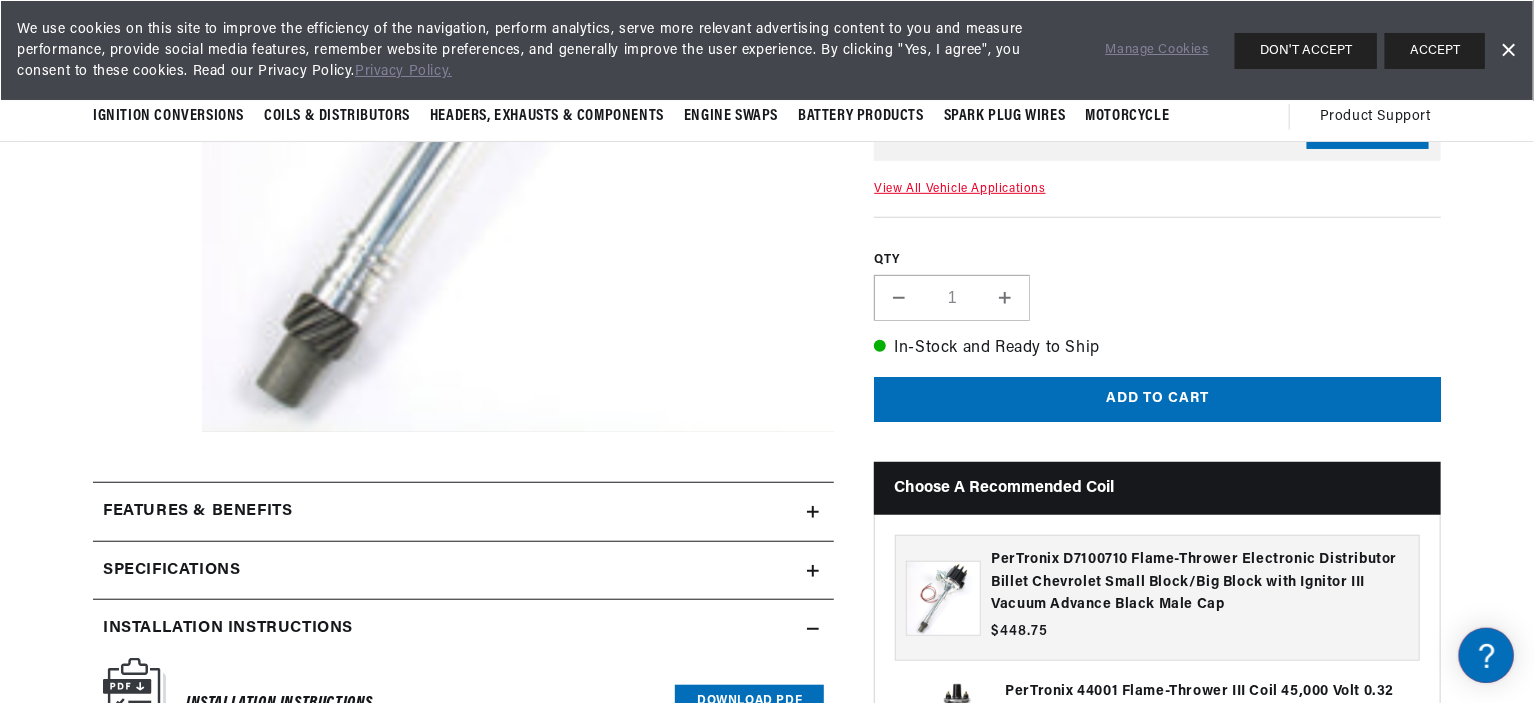 click on "Specifications" at bounding box center [197, 512] 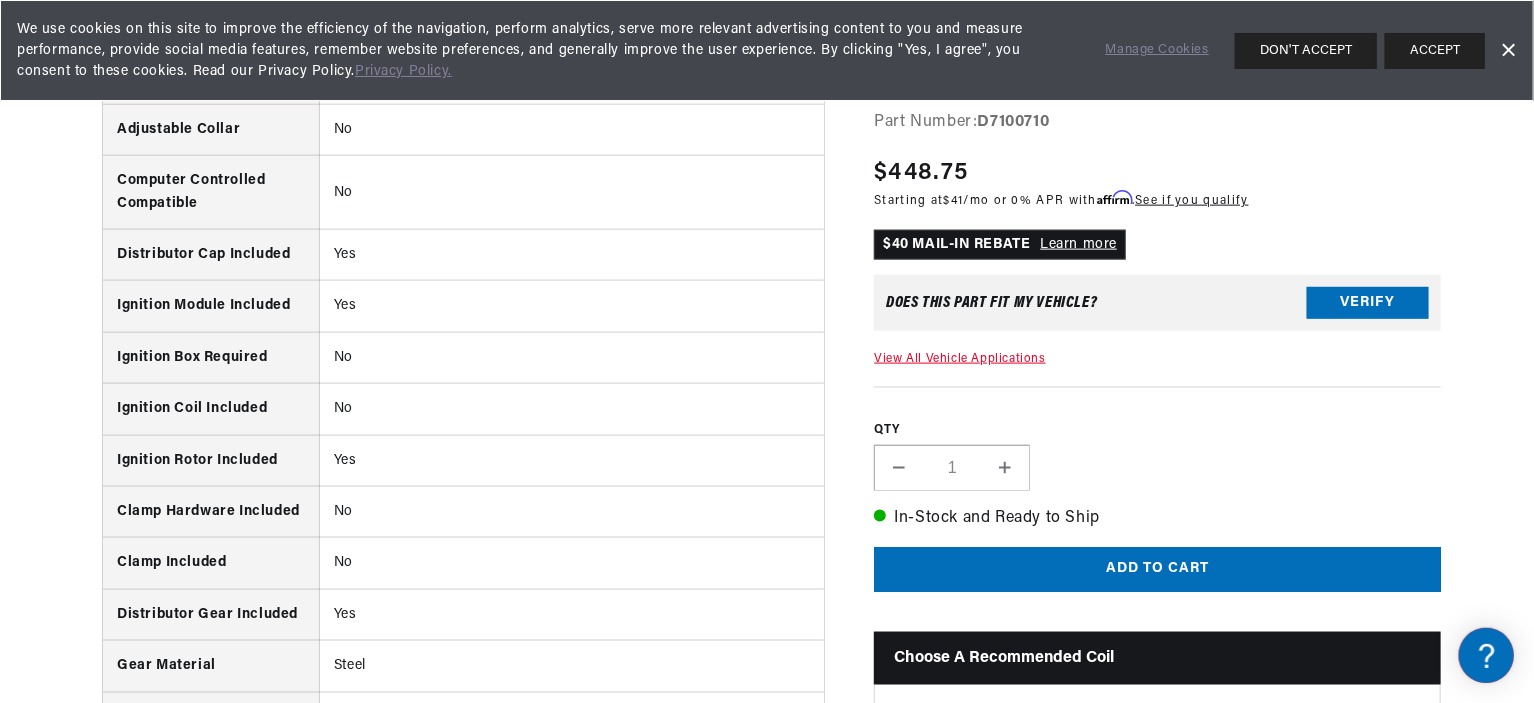 scroll, scrollTop: 1357, scrollLeft: 0, axis: vertical 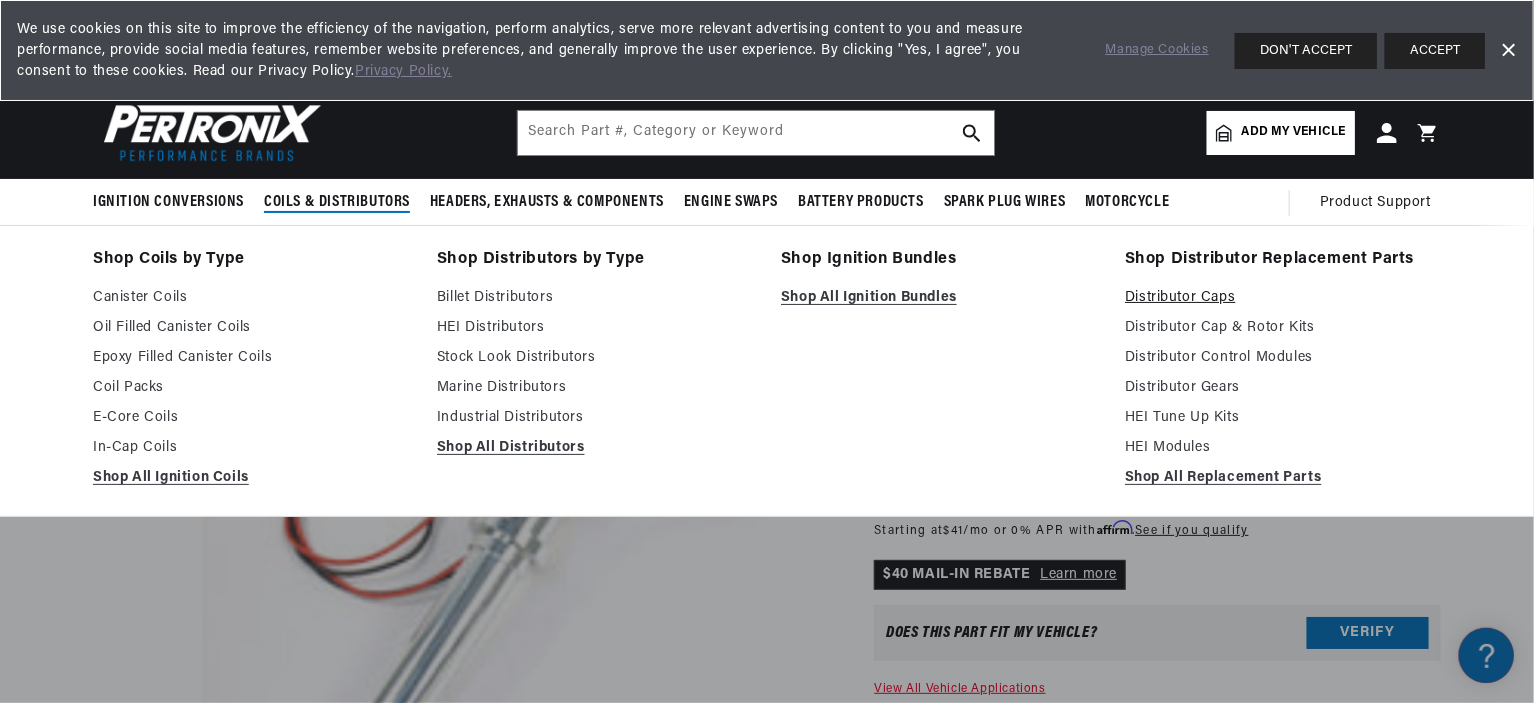 click on "Distributor Caps" at bounding box center [1283, 298] 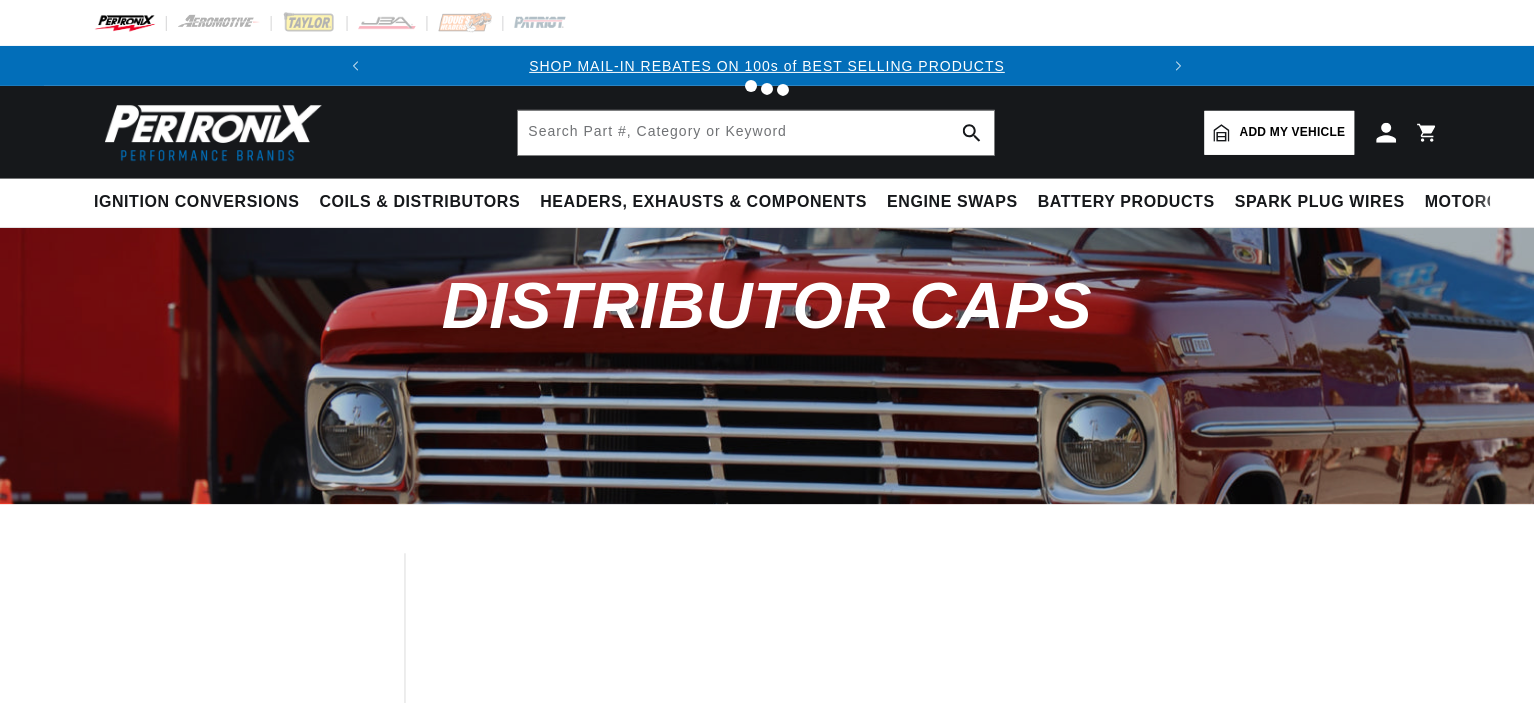 scroll, scrollTop: 0, scrollLeft: 0, axis: both 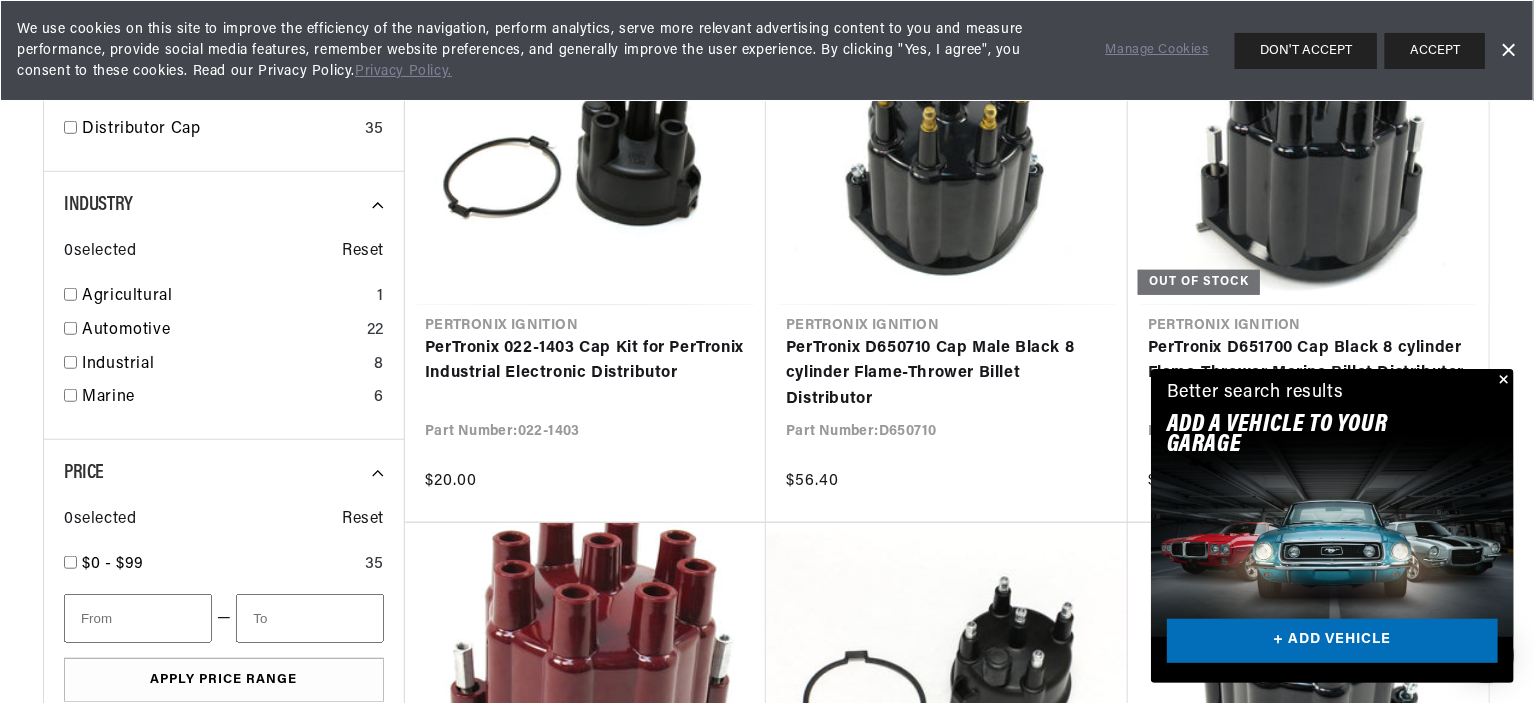 click at bounding box center [1502, 381] 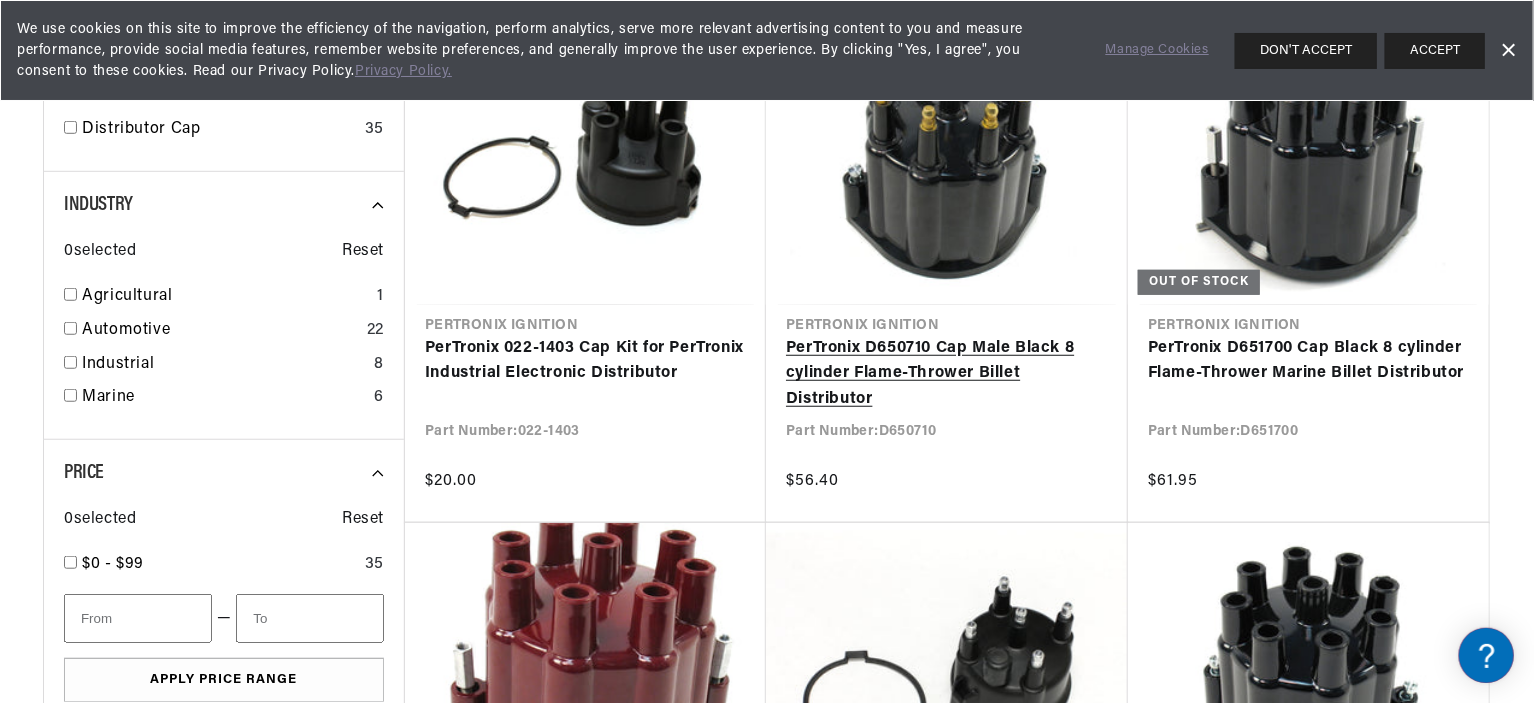 scroll, scrollTop: 0, scrollLeft: 746, axis: horizontal 